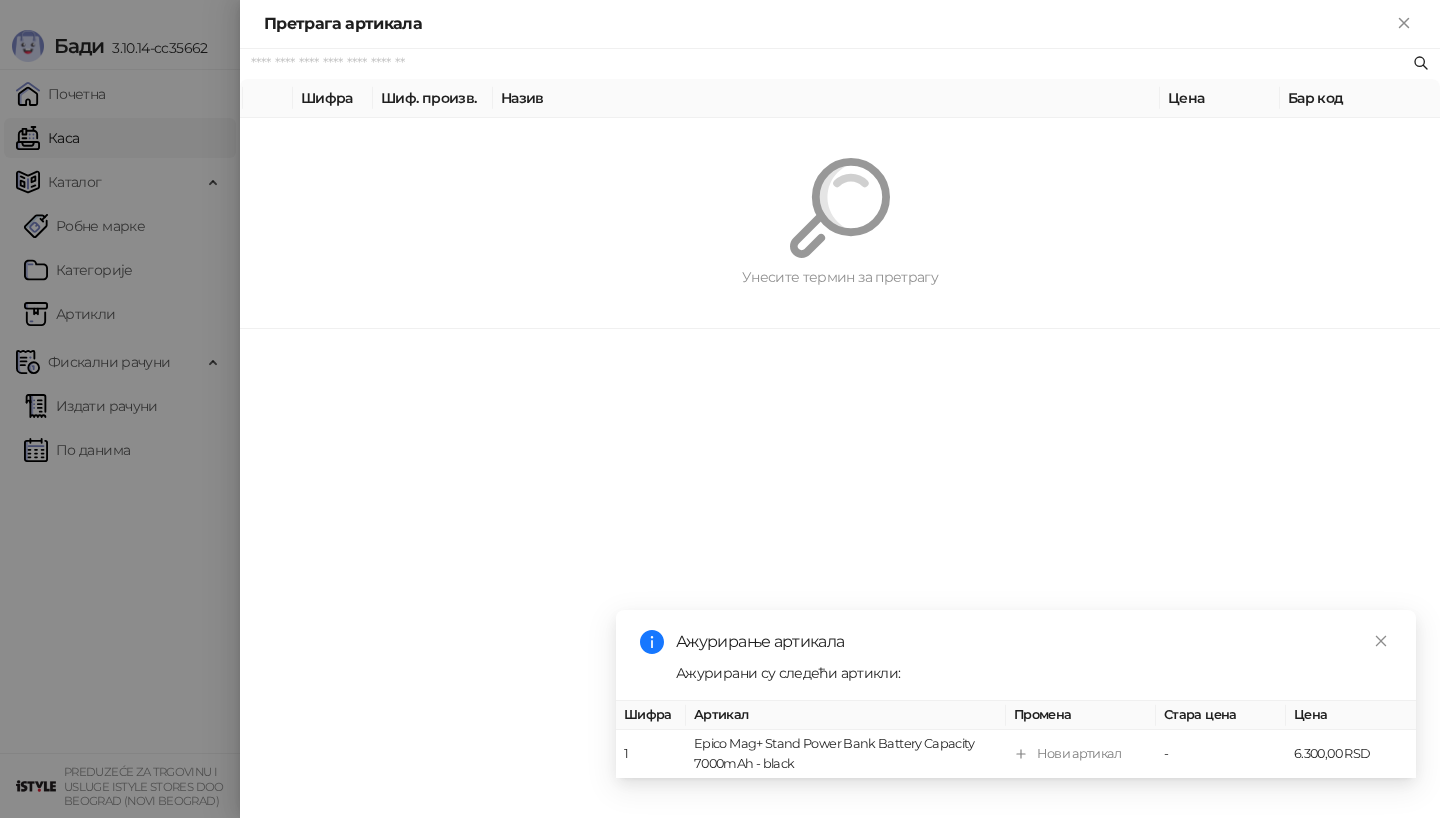 scroll, scrollTop: 0, scrollLeft: 0, axis: both 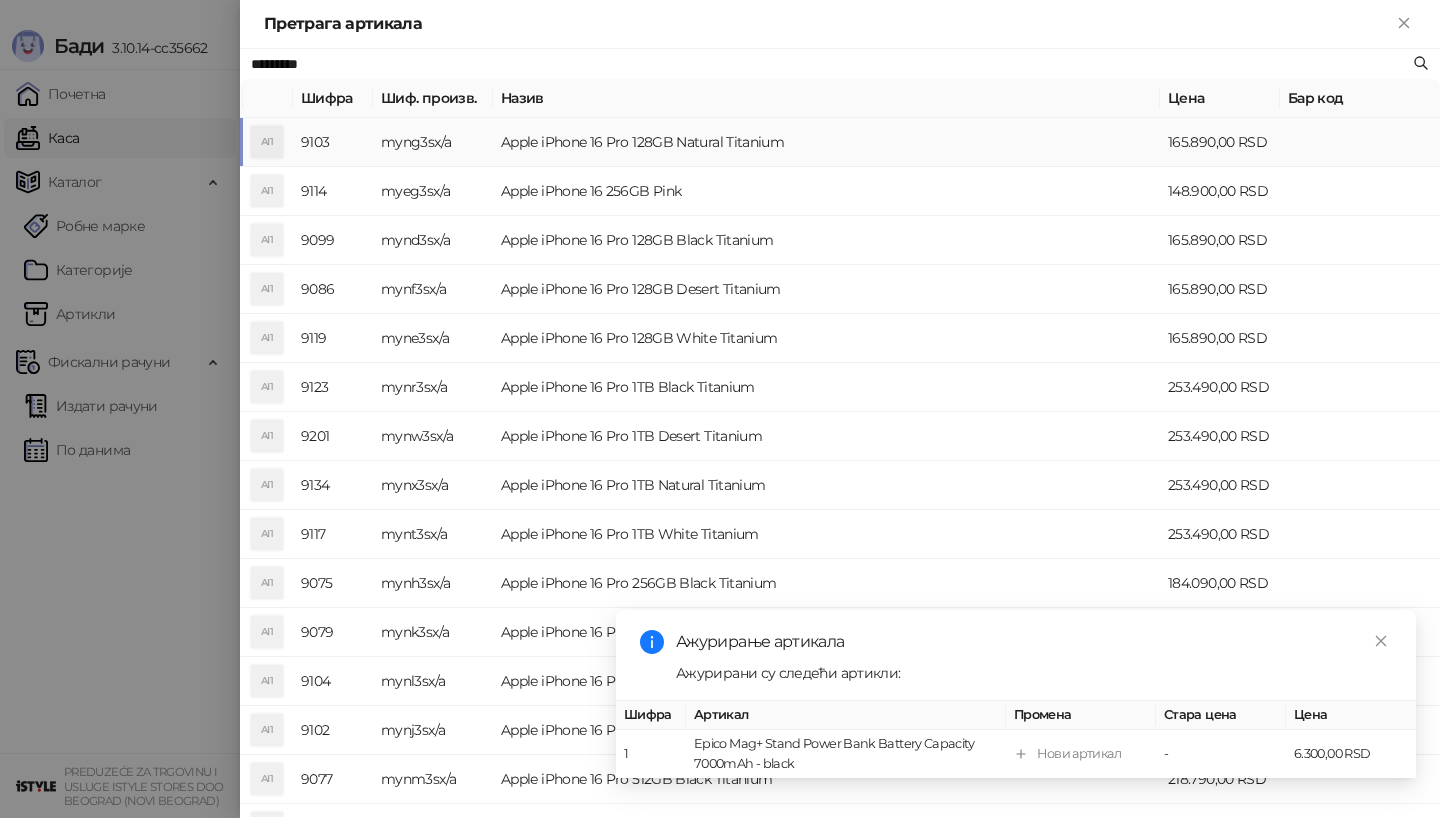 click on "AI1" at bounding box center (267, 142) 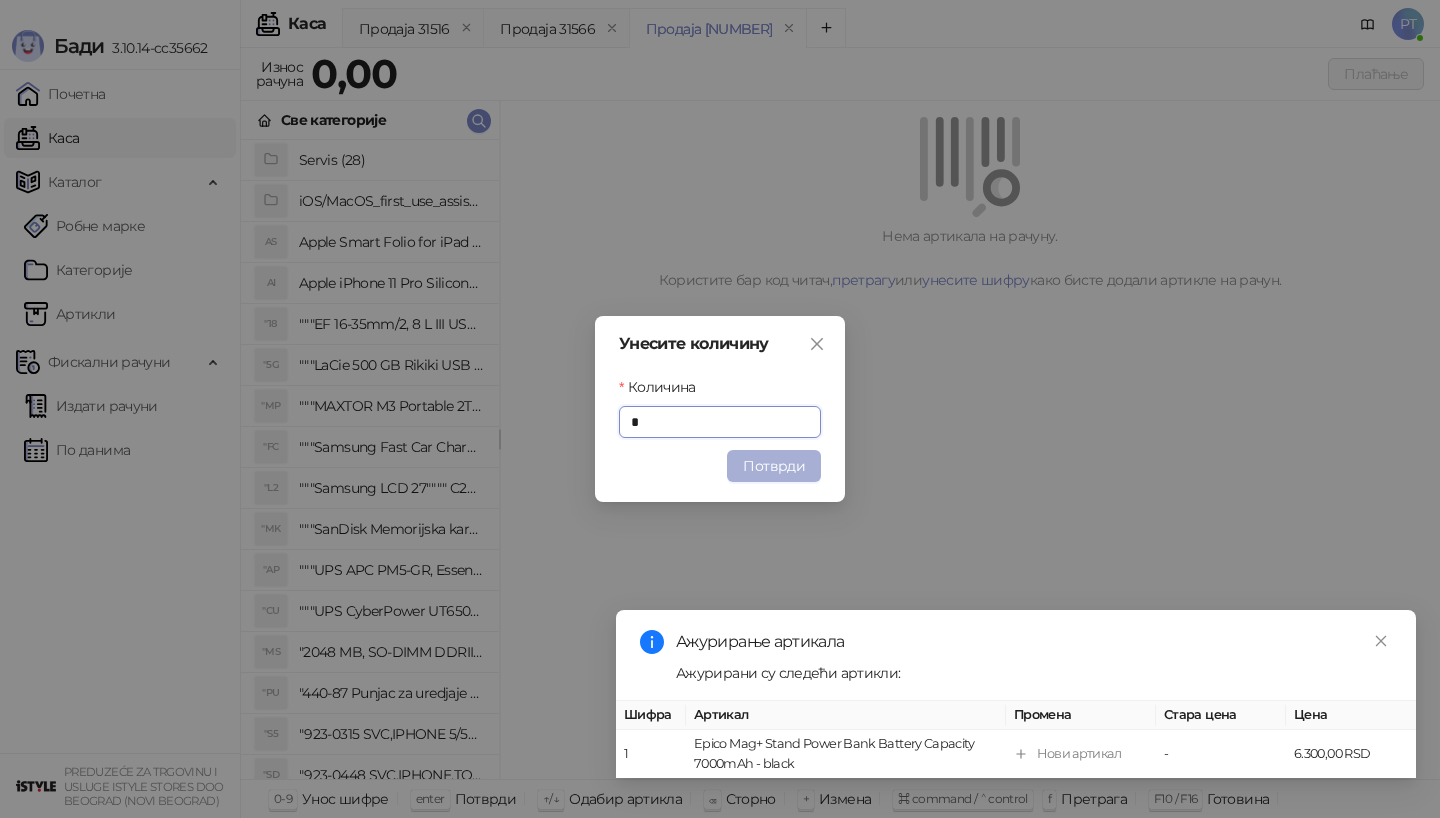 click on "Потврди" at bounding box center [774, 466] 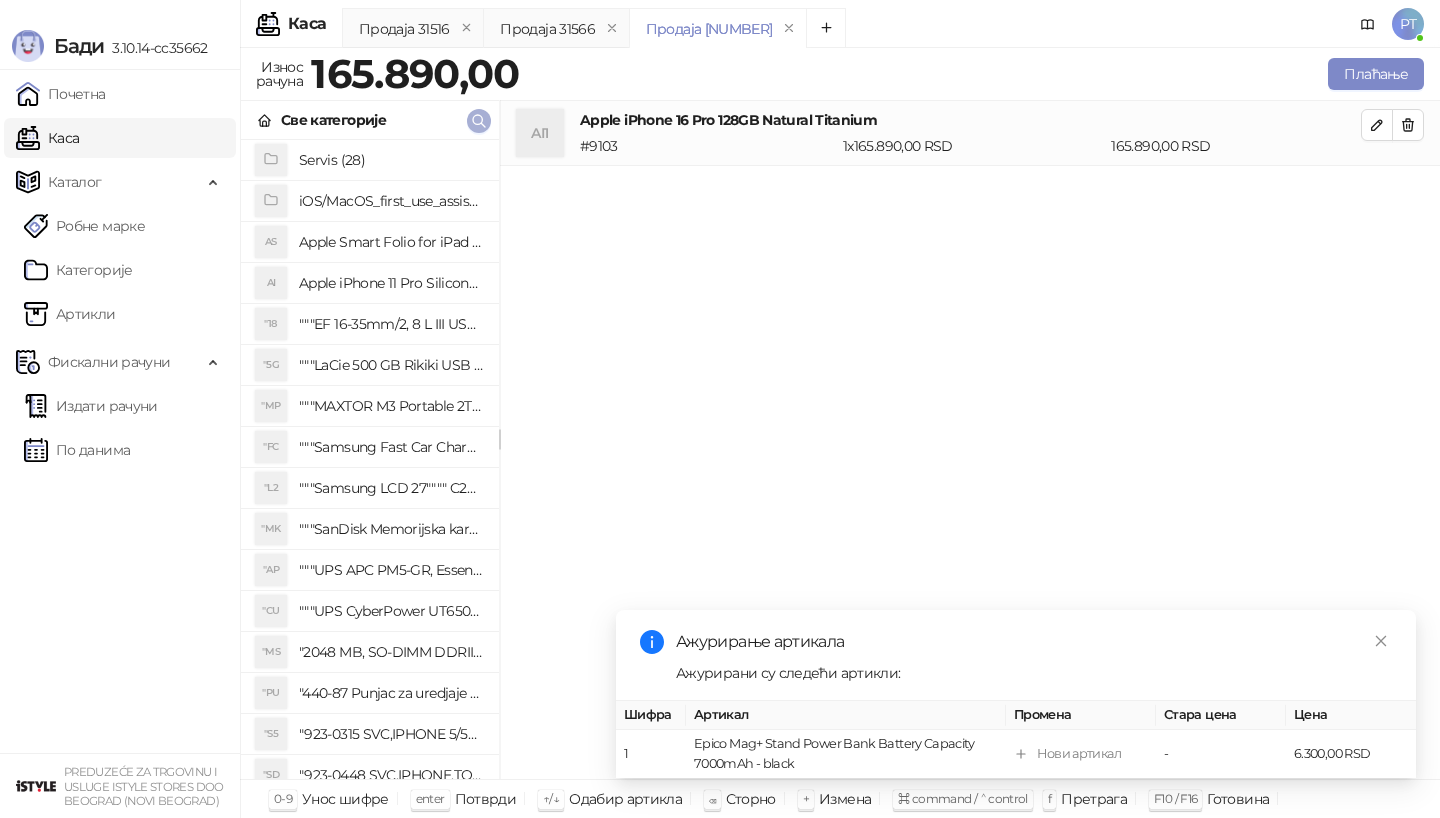 click 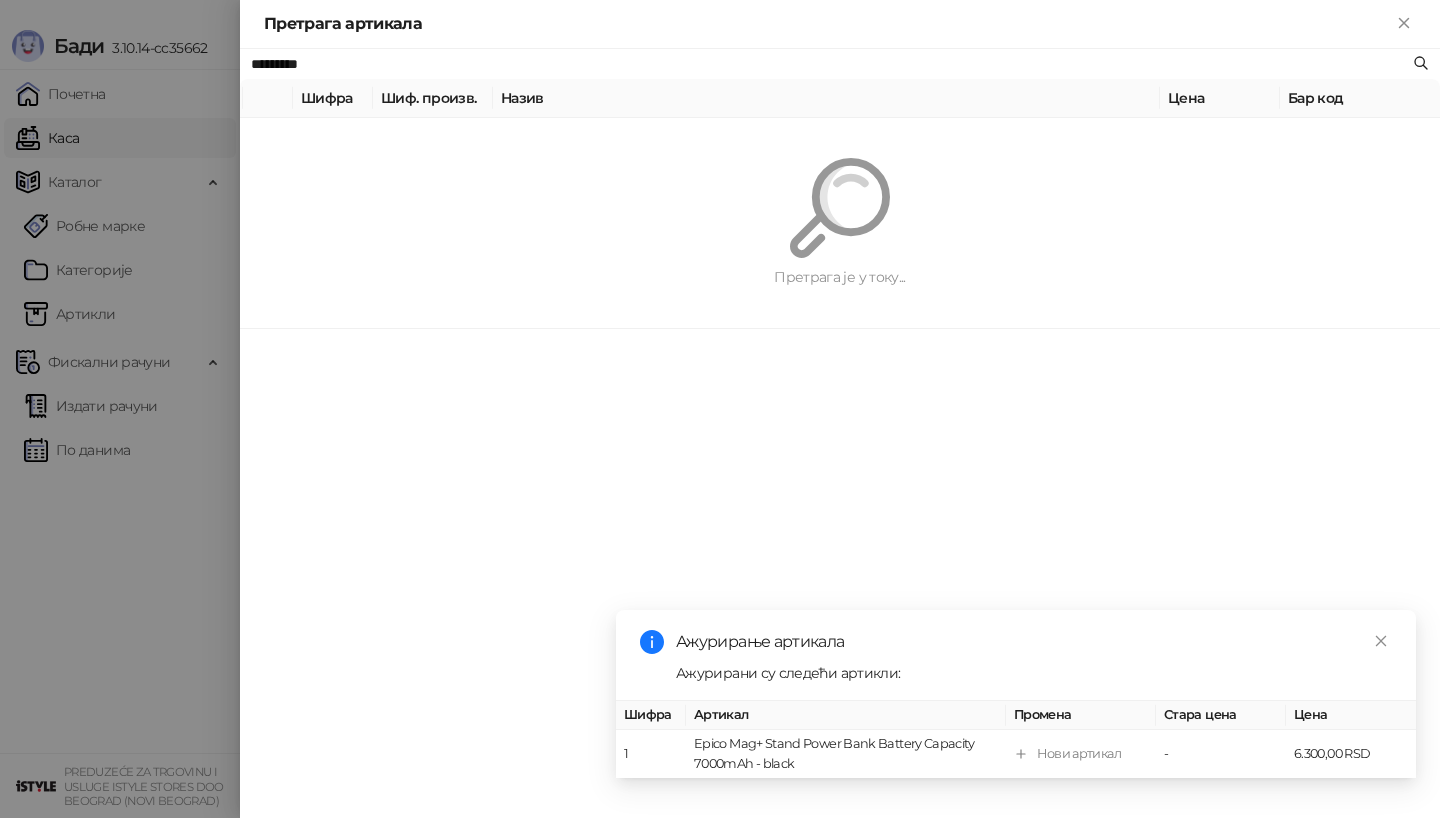 paste on "****" 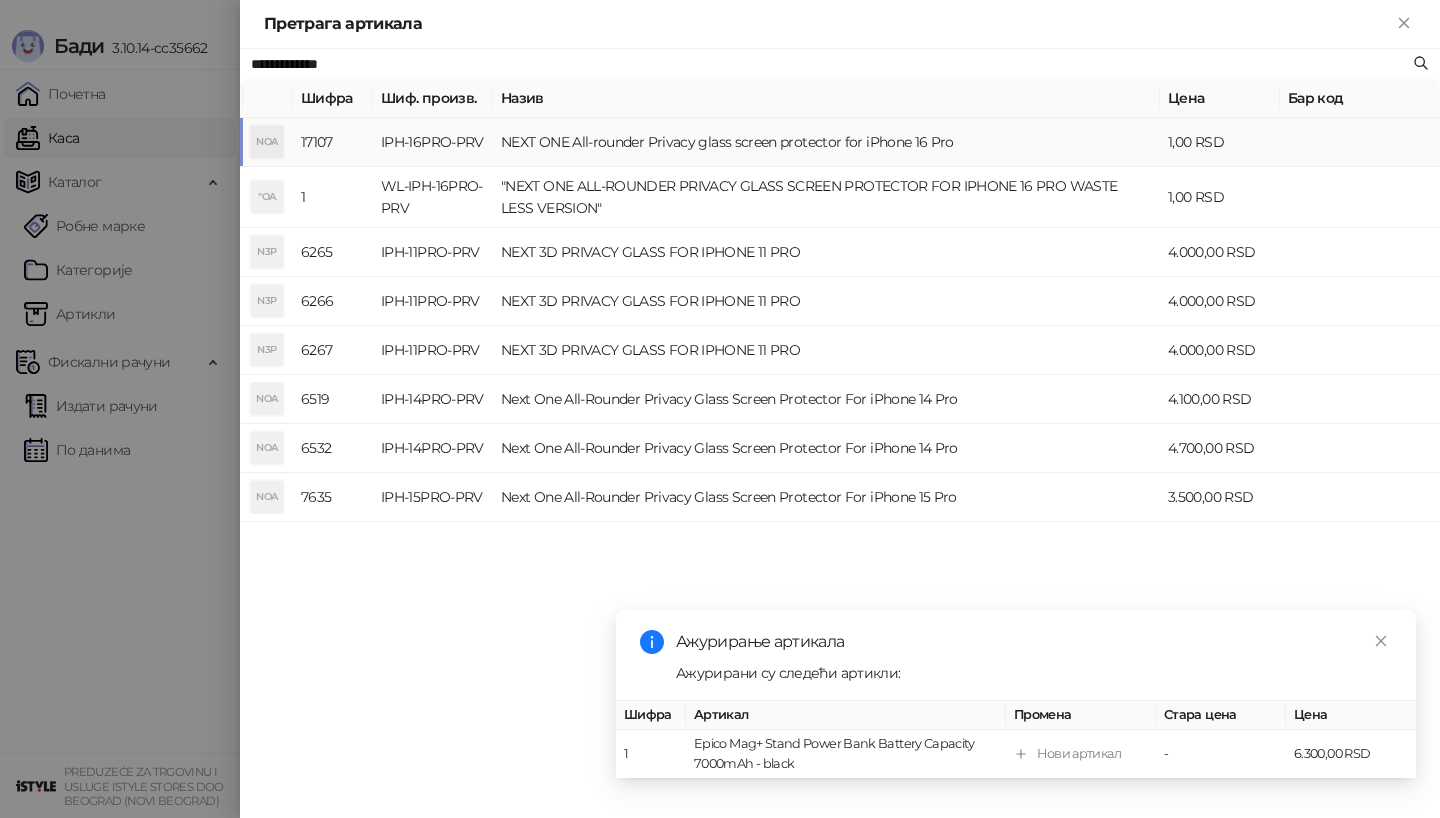 click on "NOA" at bounding box center (267, 142) 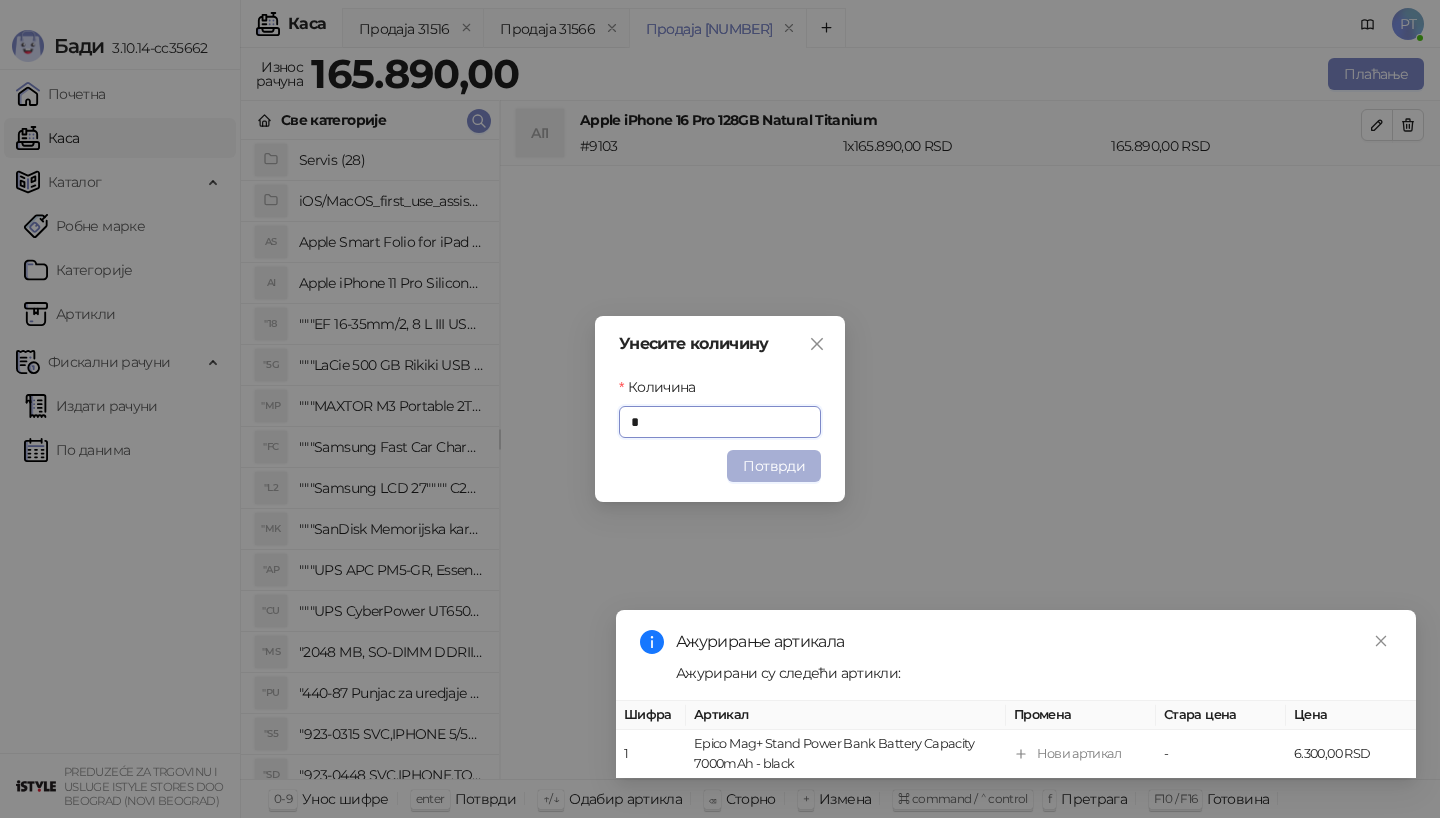 click on "Потврди" at bounding box center [774, 466] 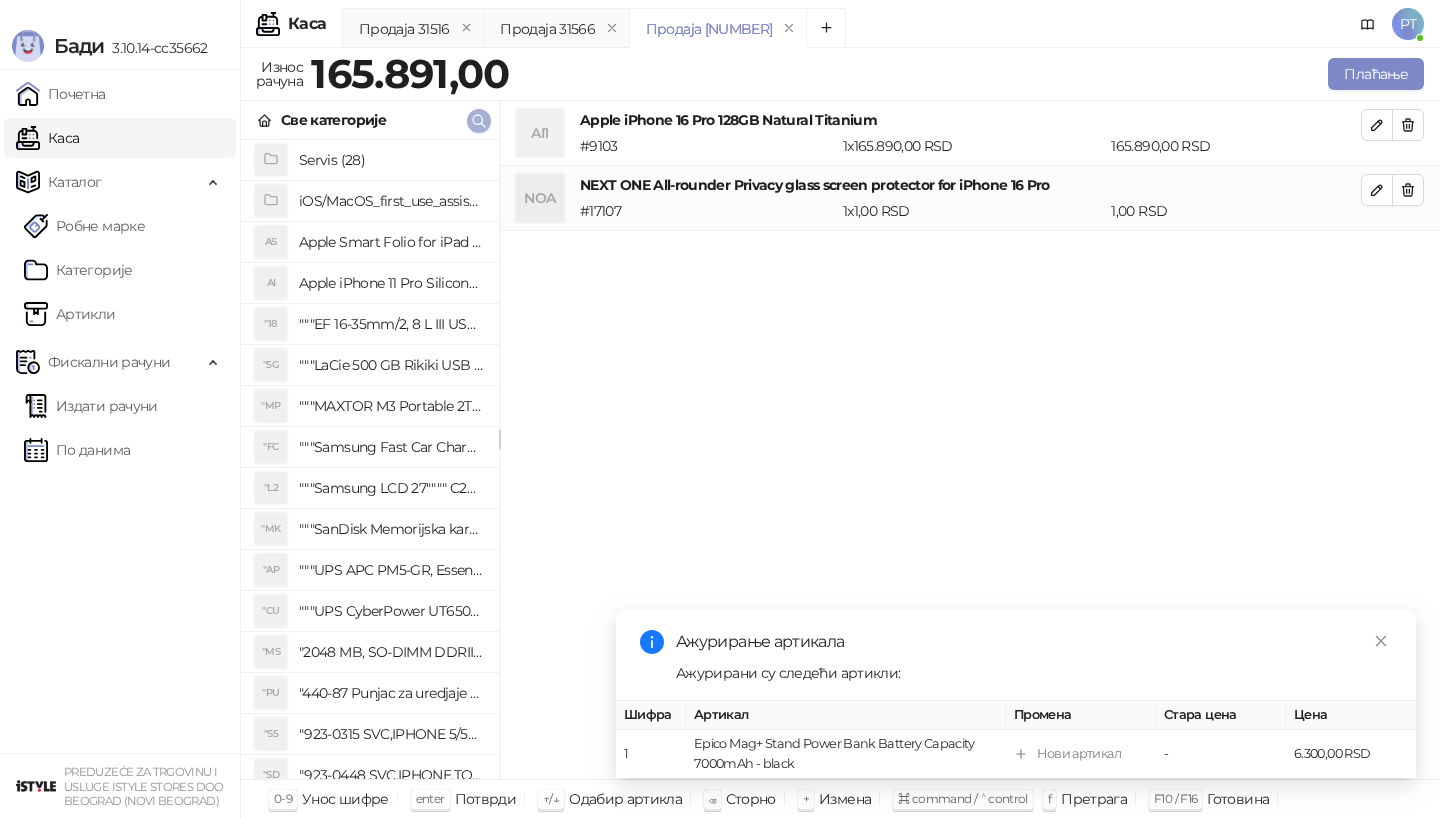click 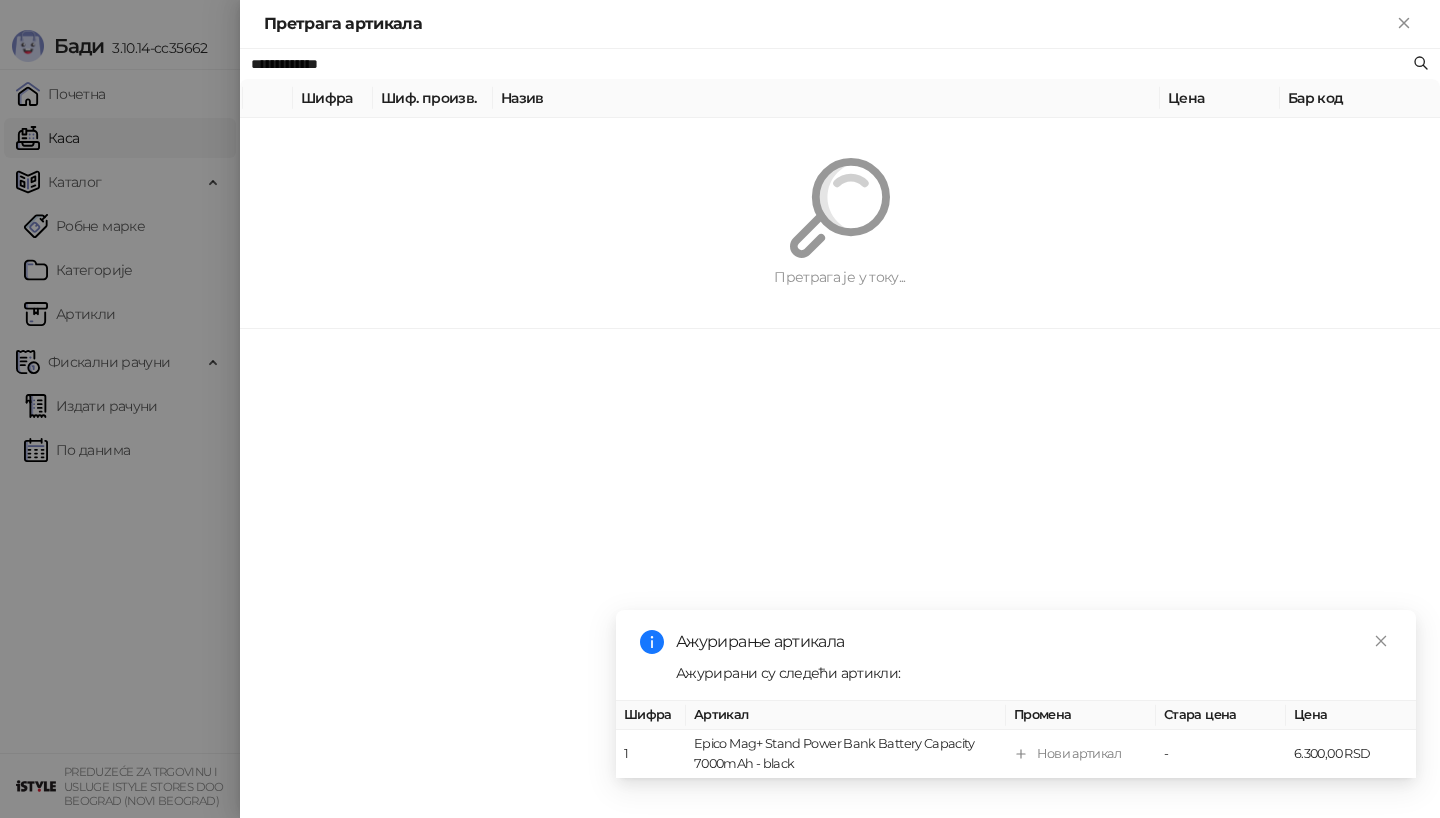 paste on "**********" 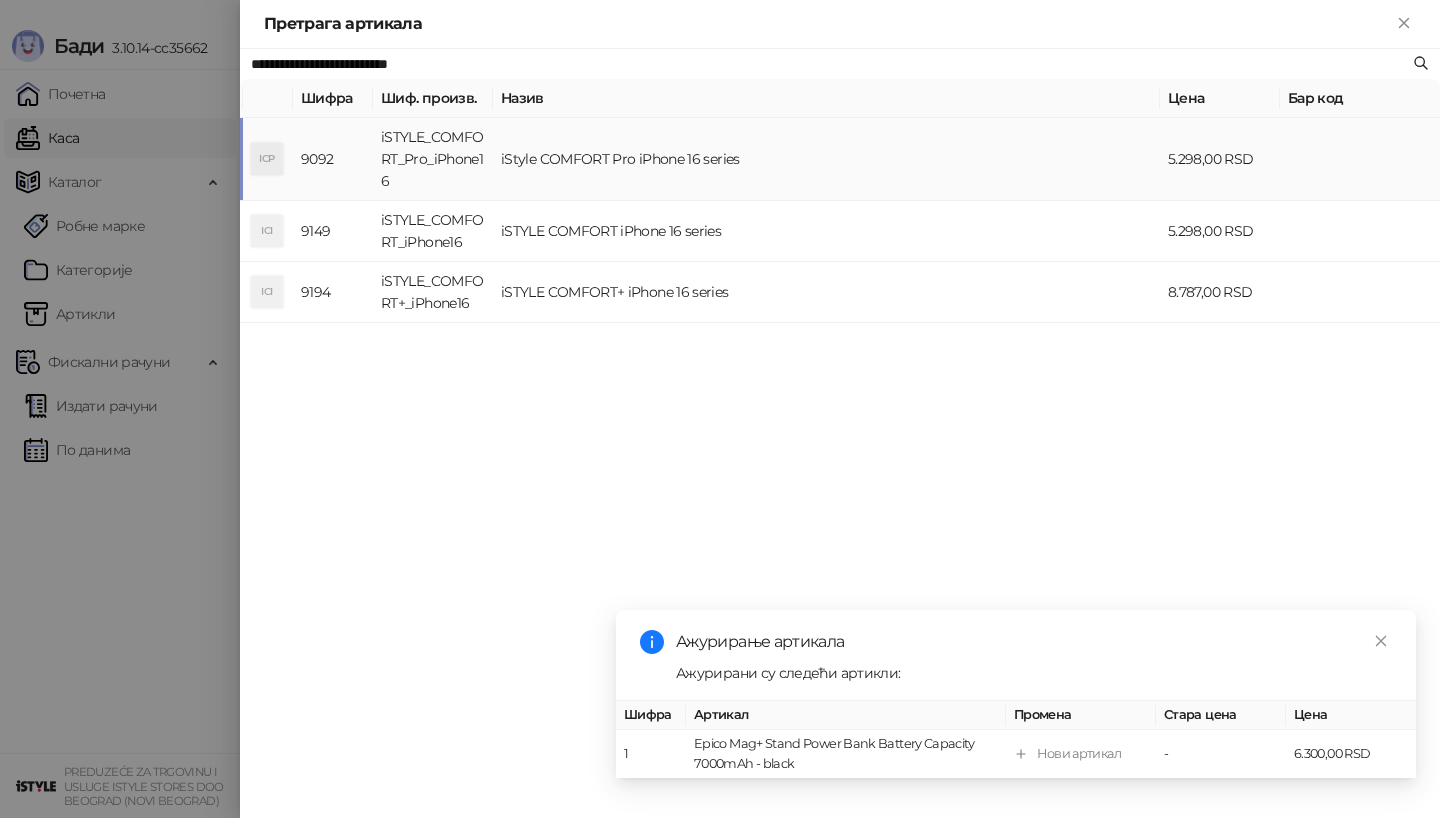 click on "ICP" at bounding box center [267, 159] 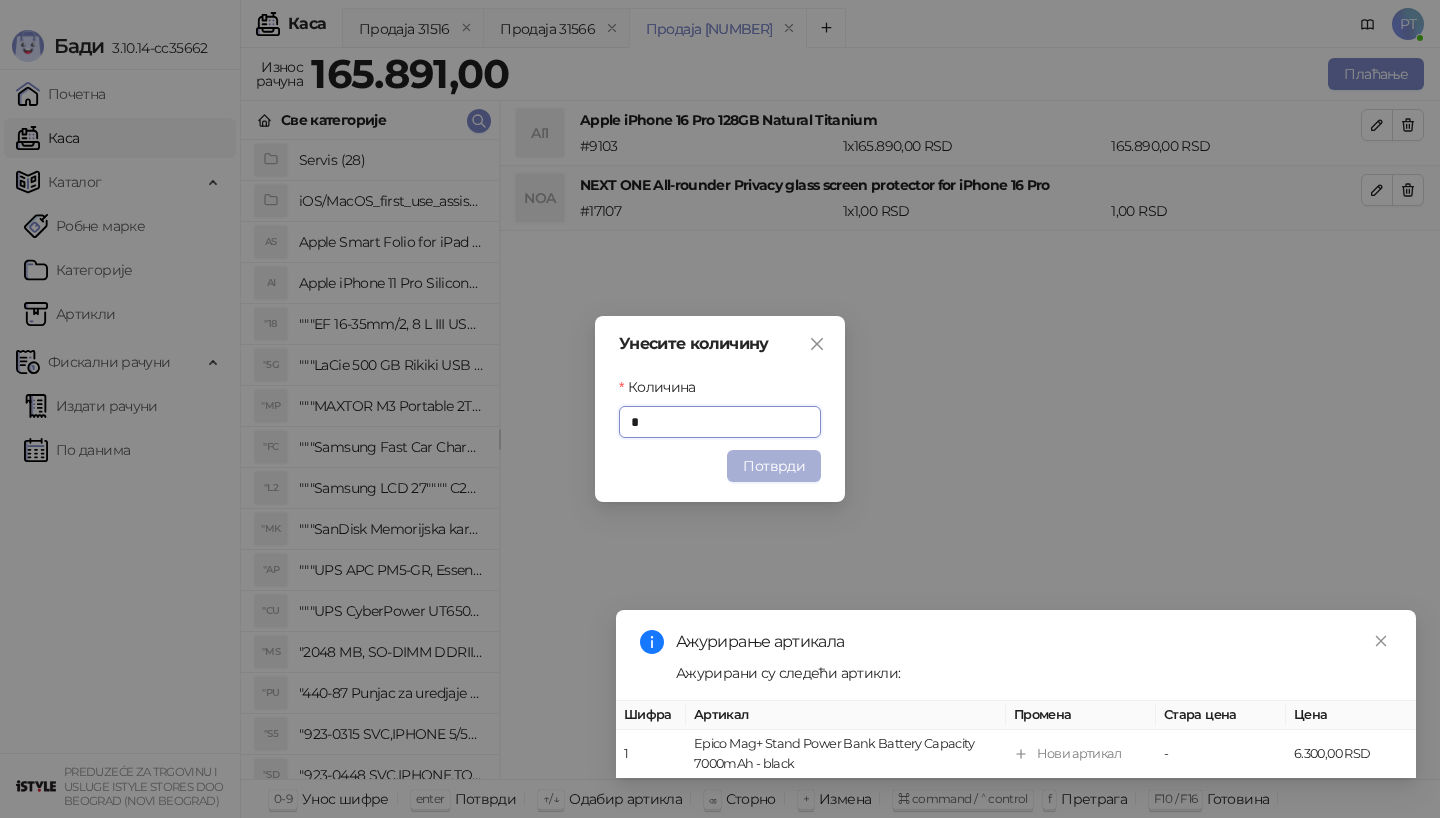 click on "Потврди" at bounding box center (774, 466) 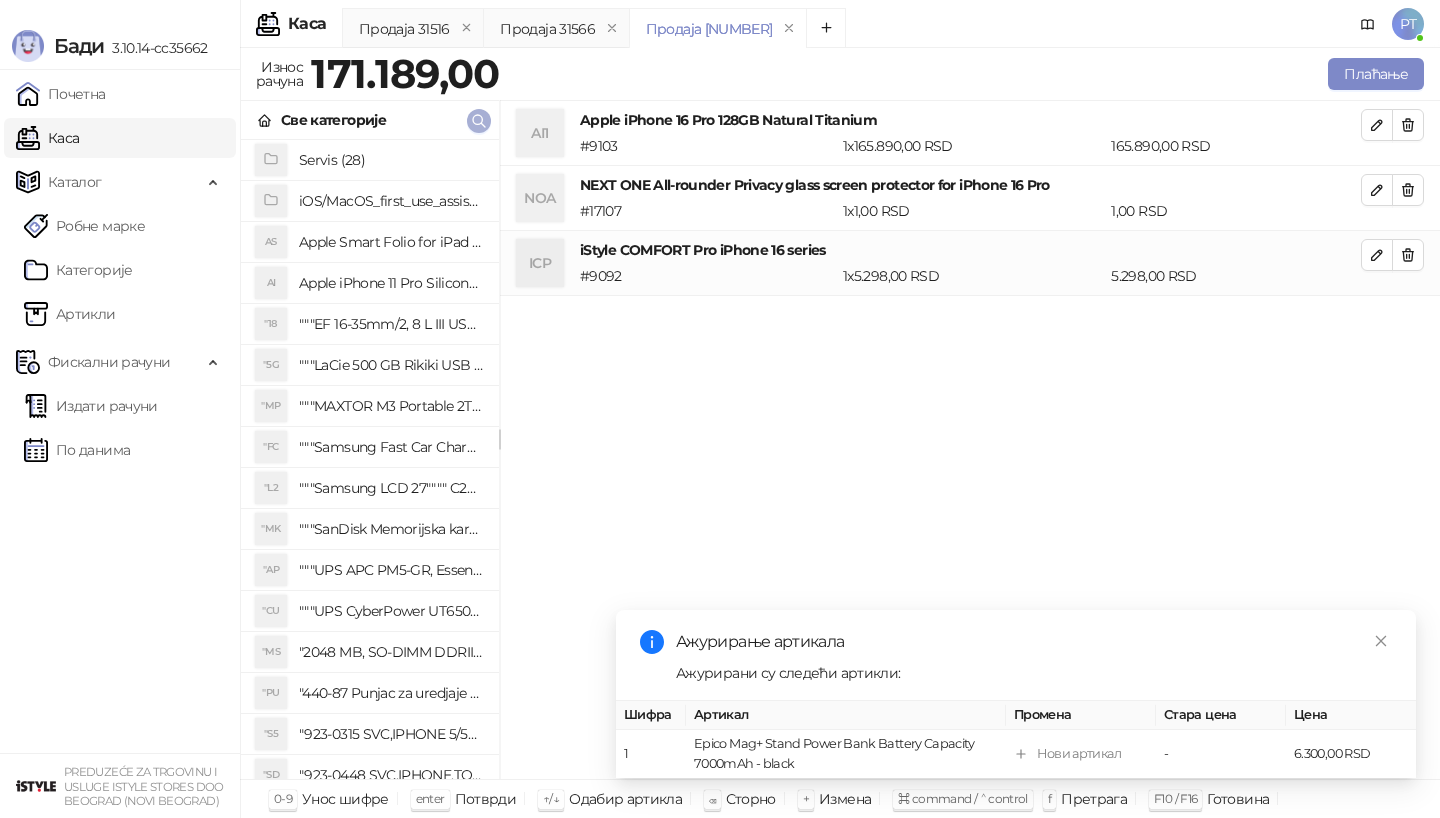 click 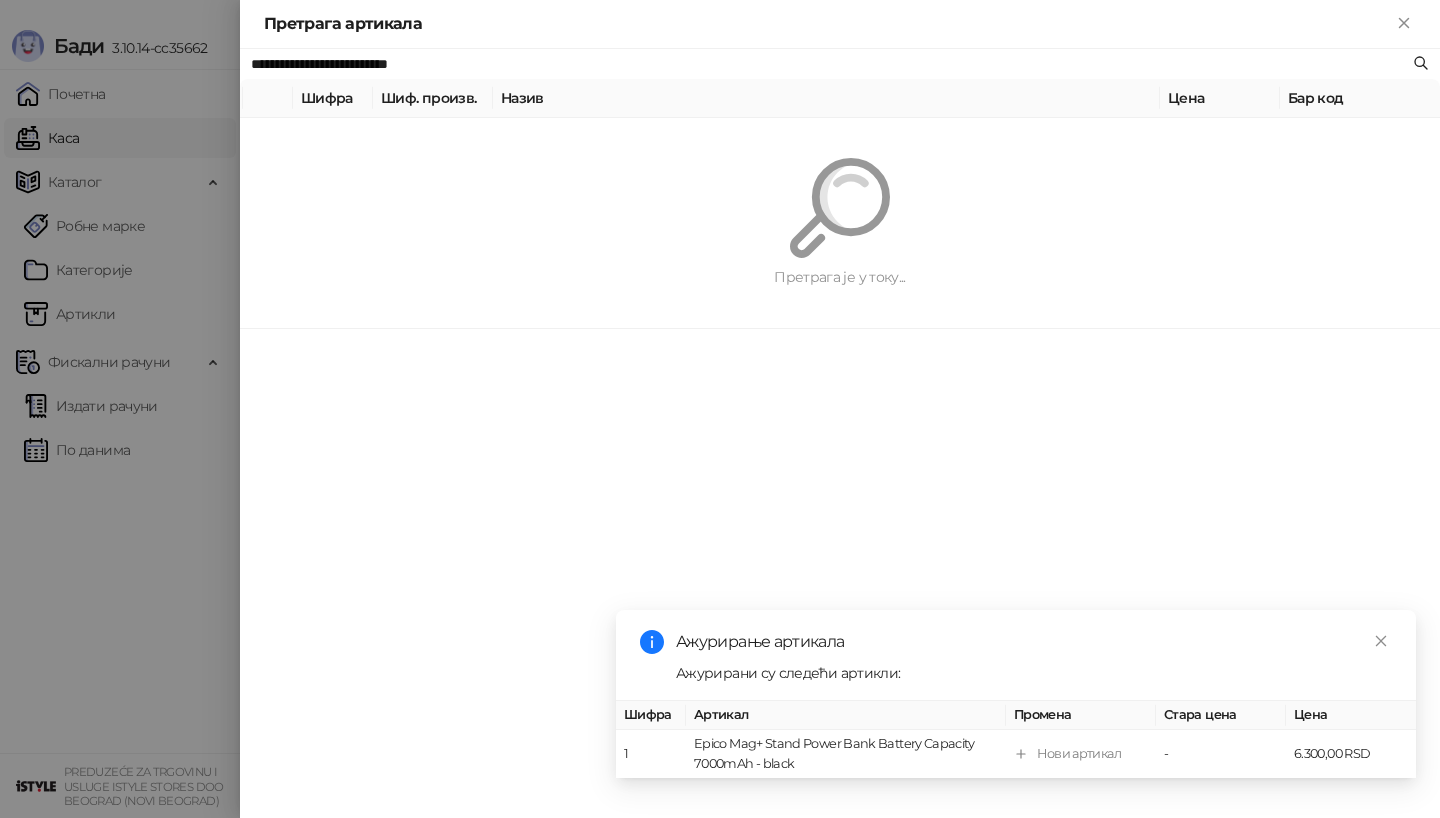 paste 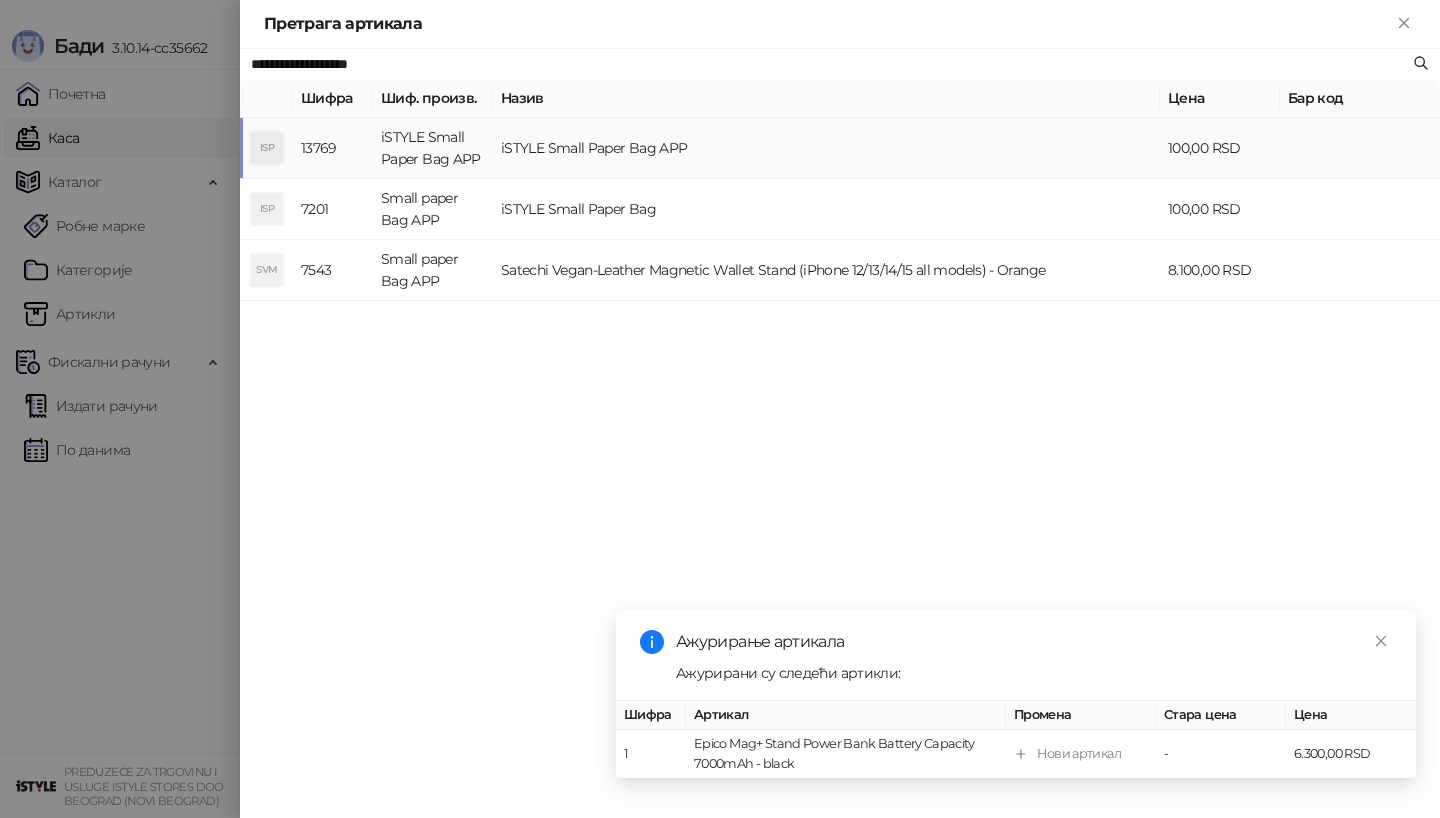 type on "**********" 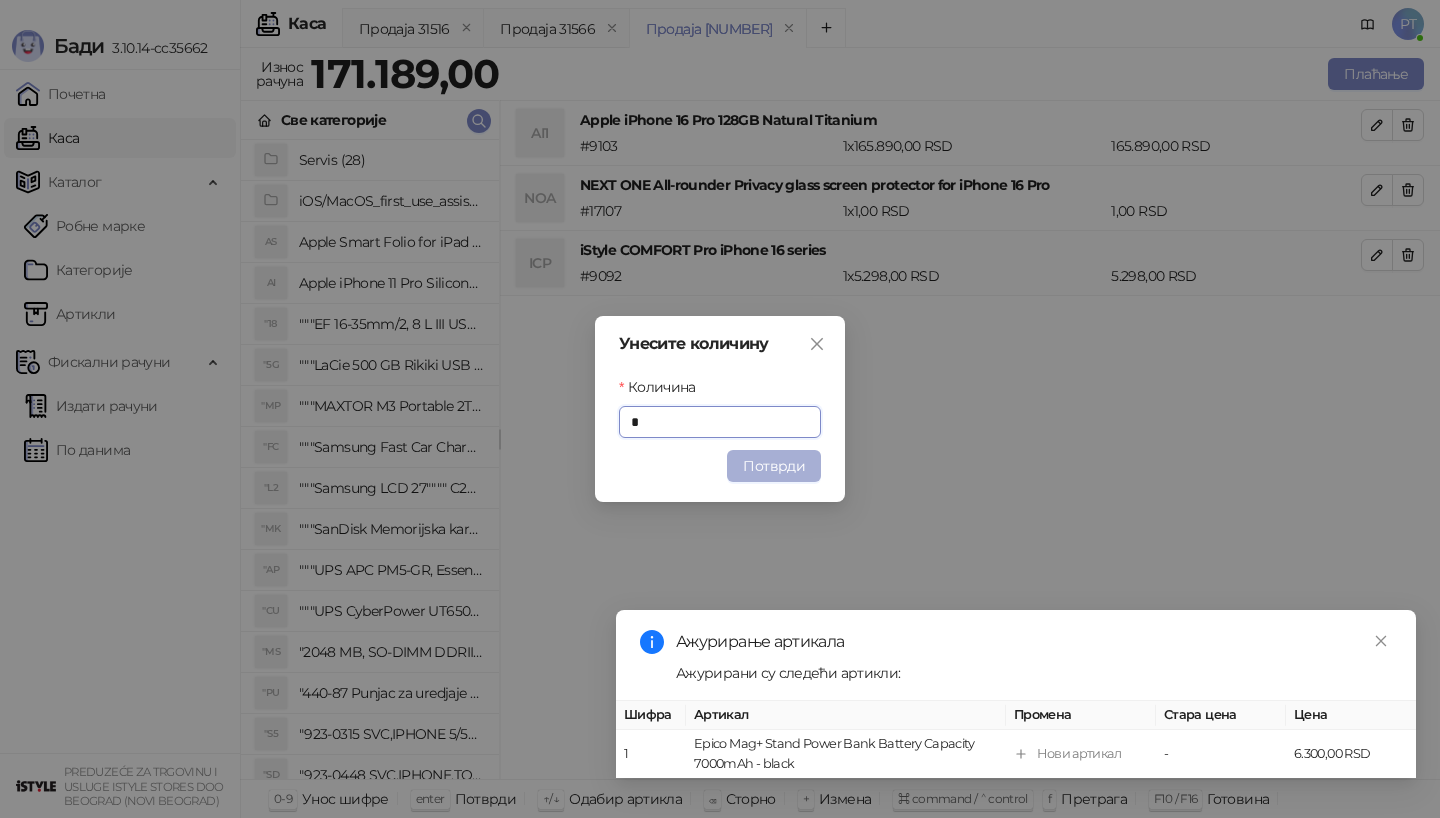 click on "Потврди" at bounding box center [774, 466] 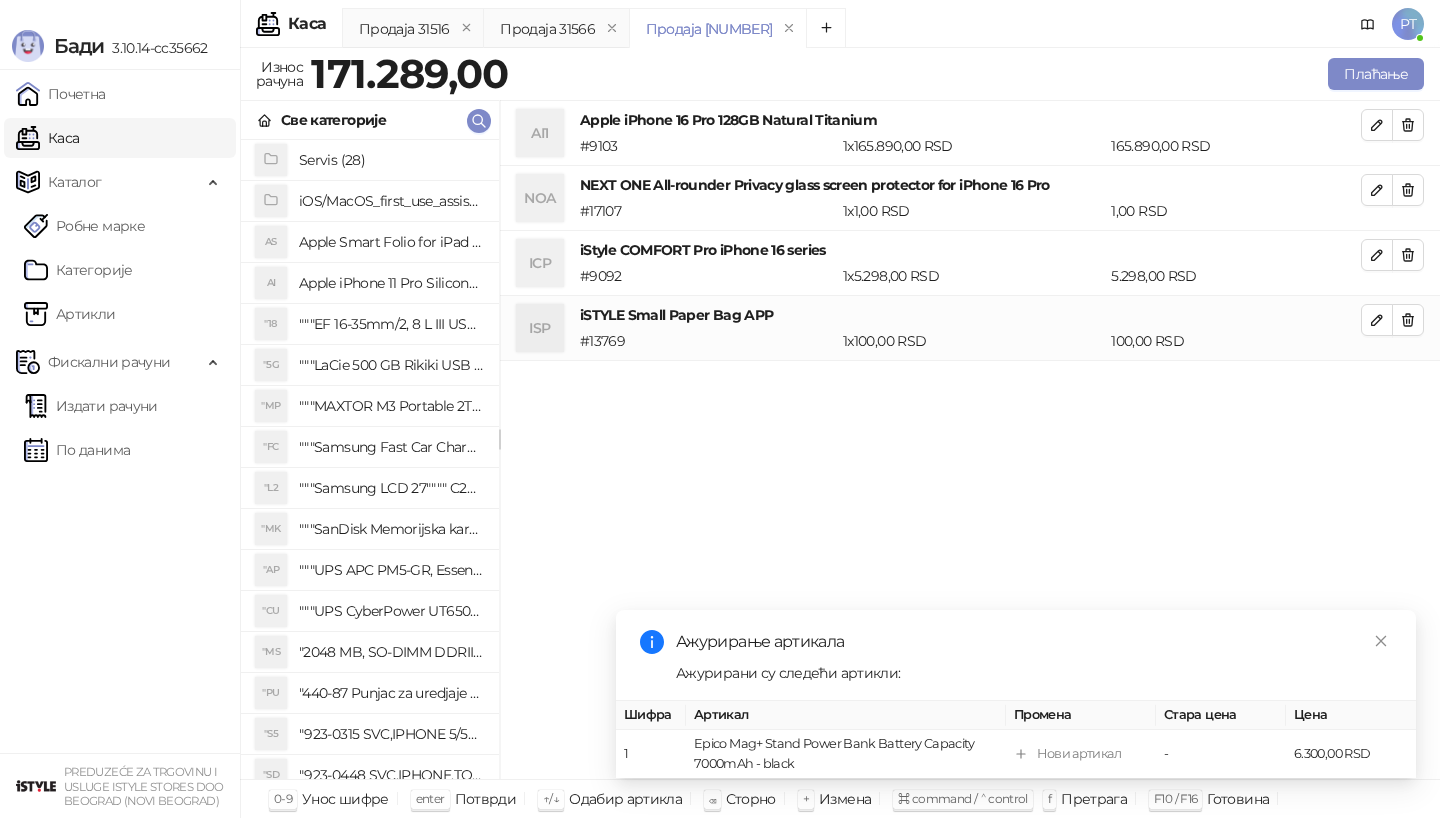 click on "AI1 Apple iPhone 16 Pro 128GB Natural Titanium    # 9103 1  x  165.890,00 RSD 165.890,00 RSD" at bounding box center [970, 133] 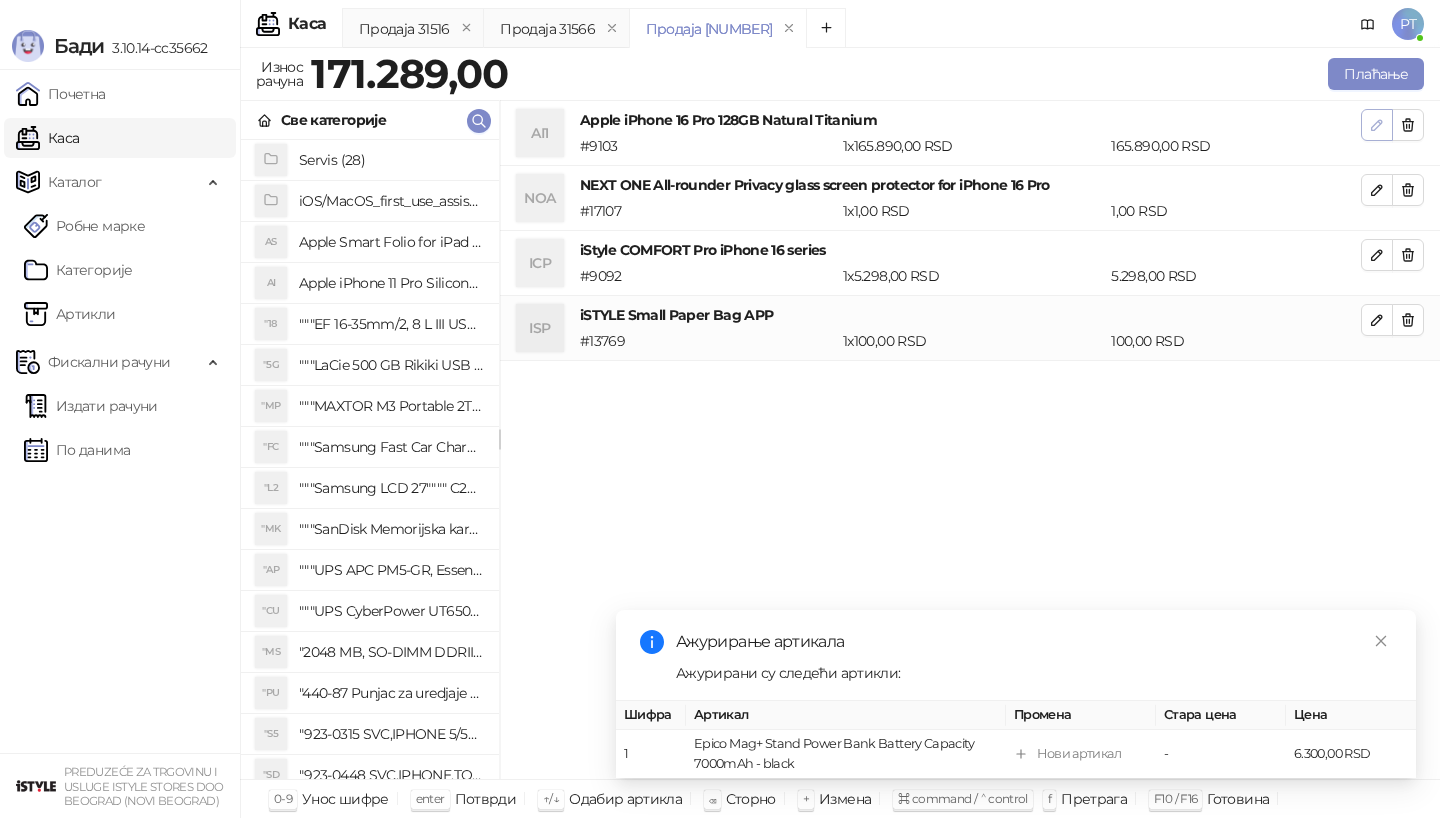 click 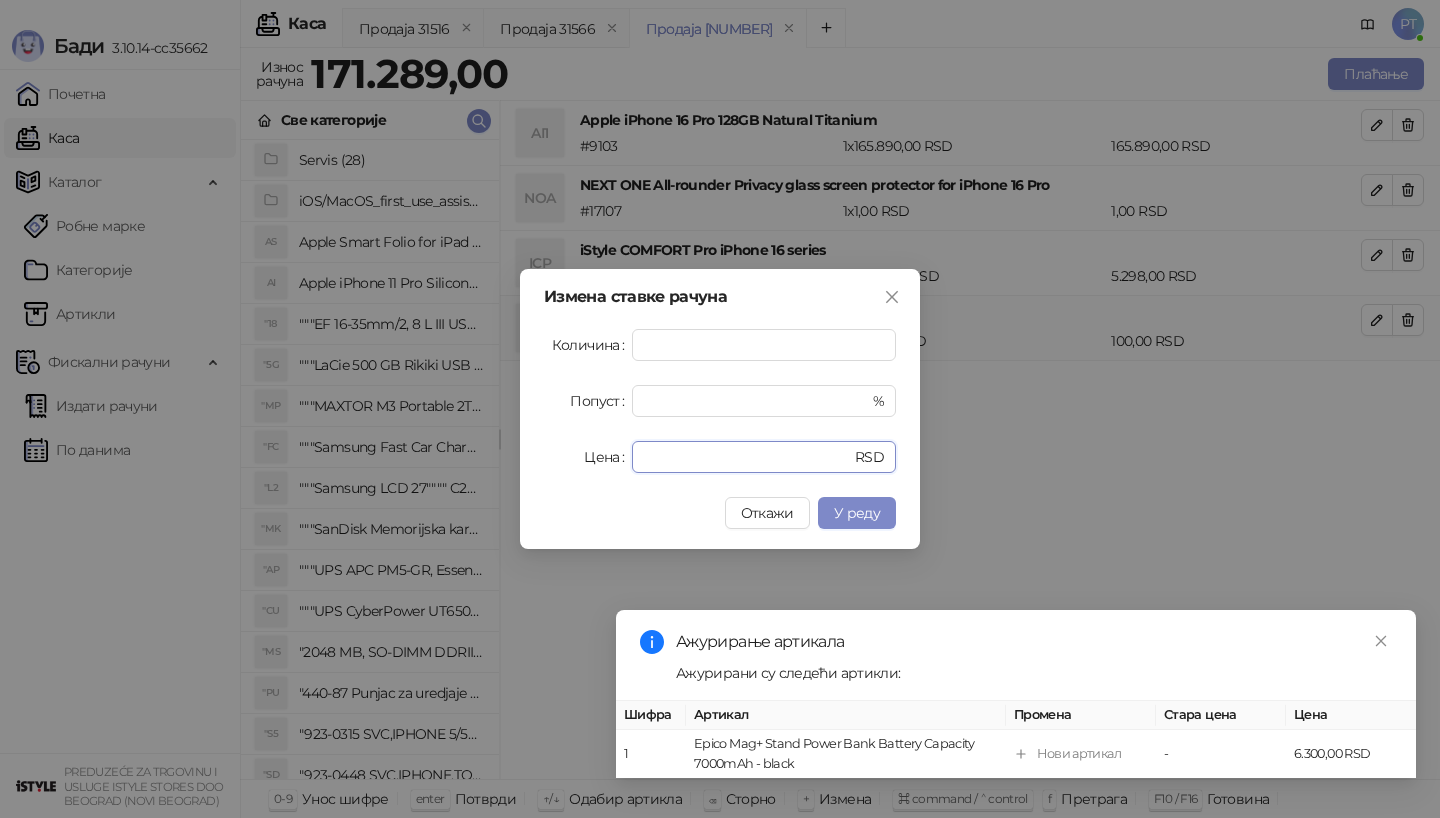 drag, startPoint x: 702, startPoint y: 463, endPoint x: 504, endPoint y: 457, distance: 198.09088 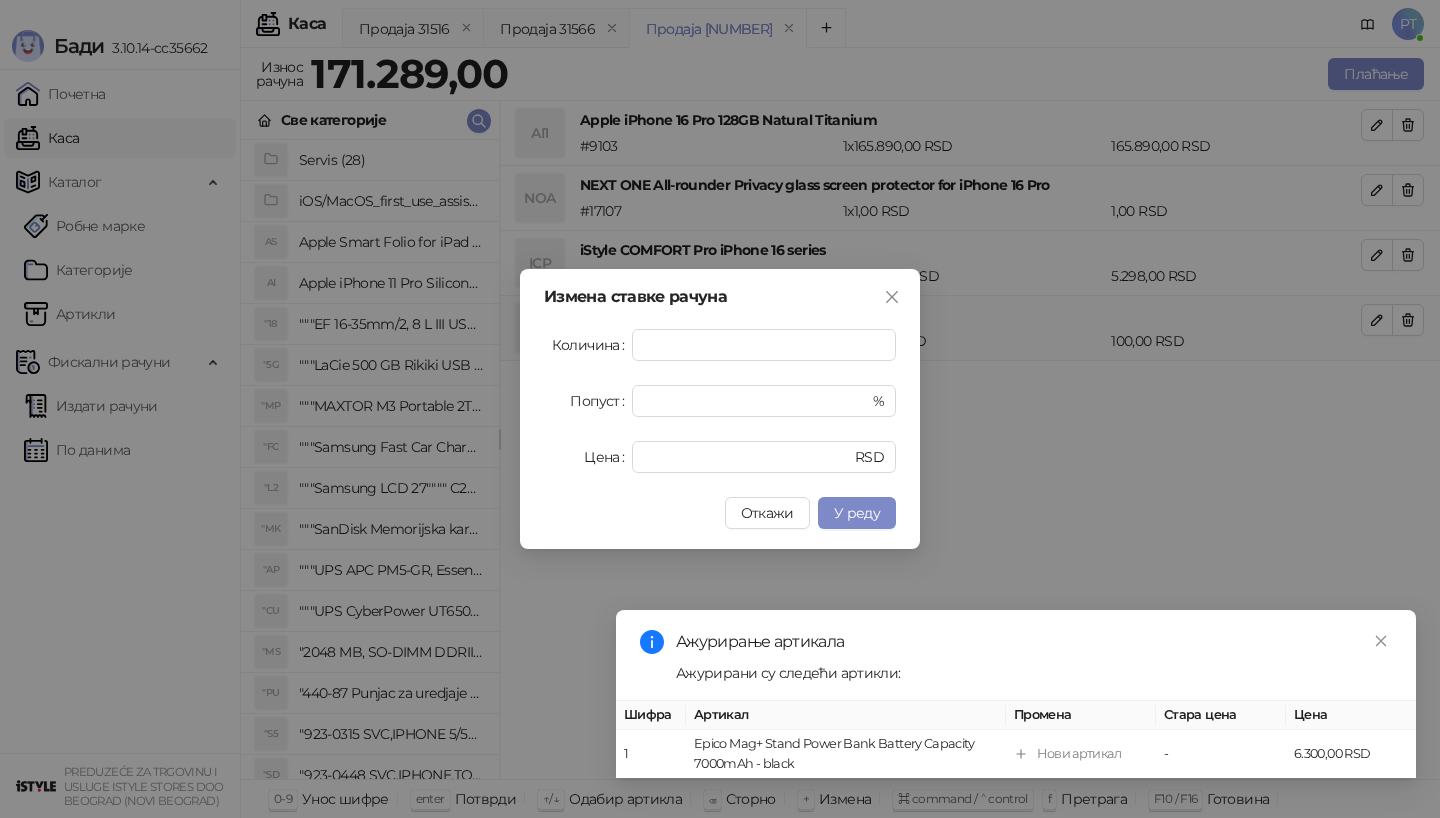 type on "******" 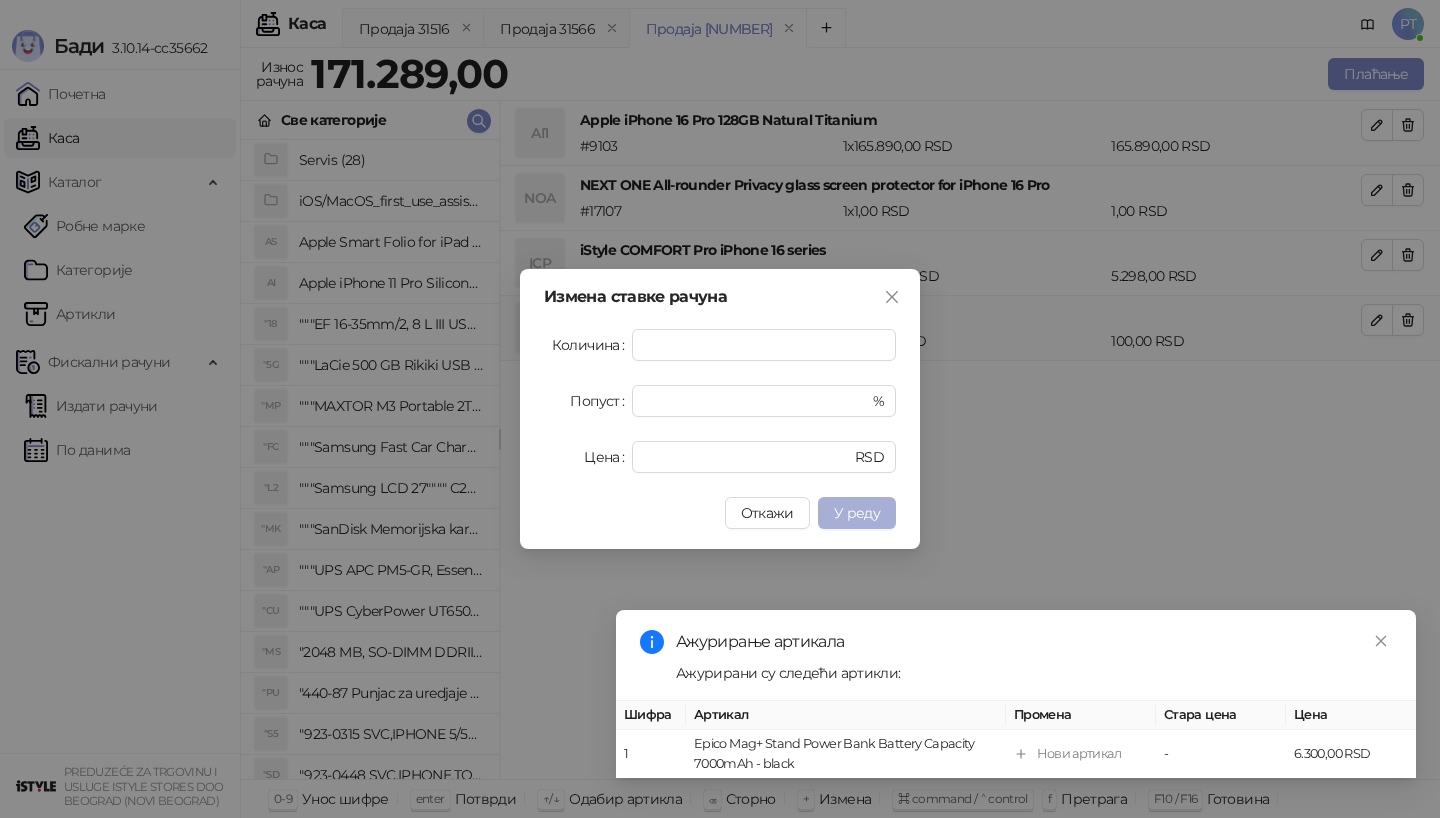 click on "У реду" at bounding box center [857, 513] 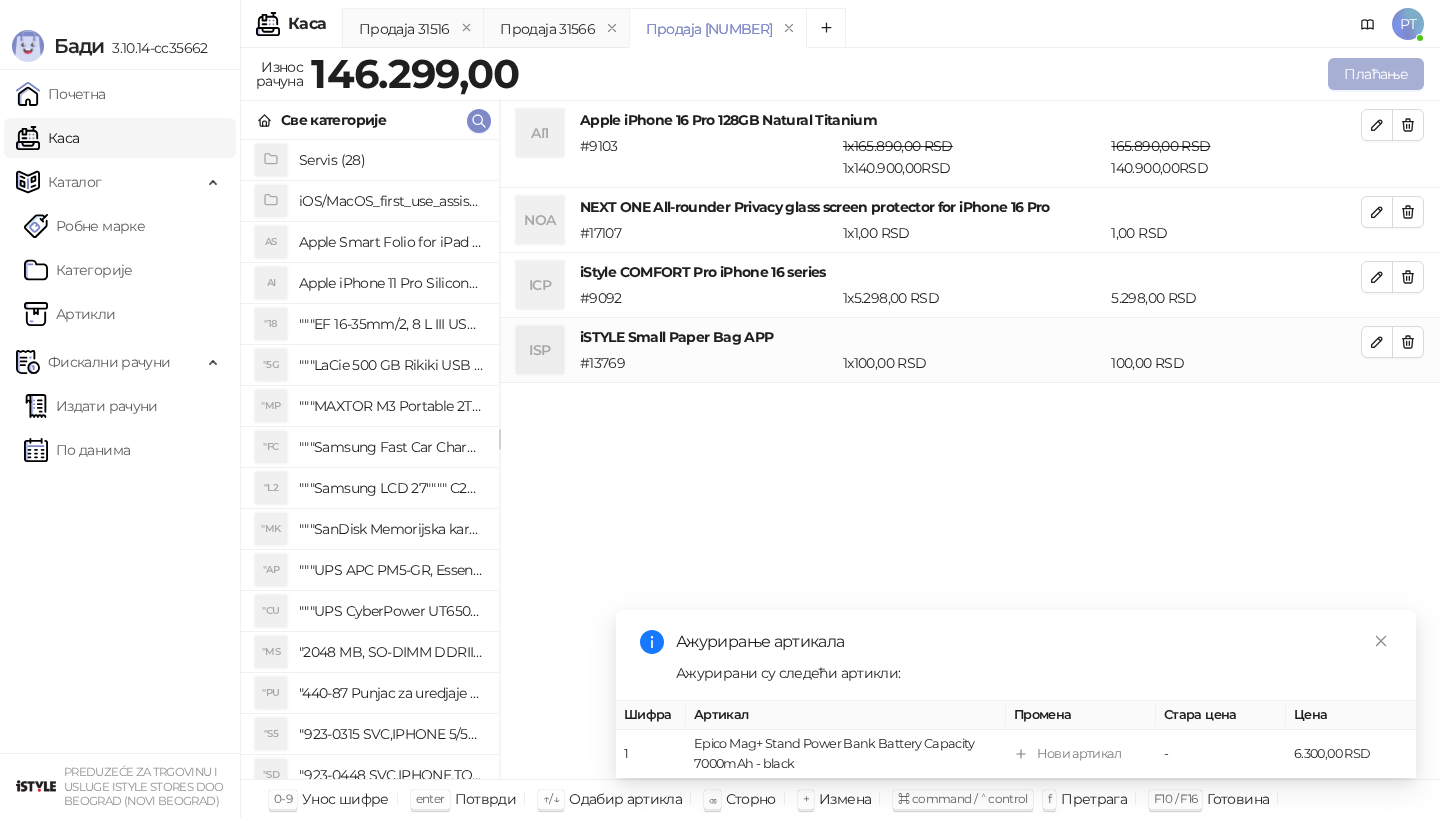 click on "Плаћање" at bounding box center [1376, 74] 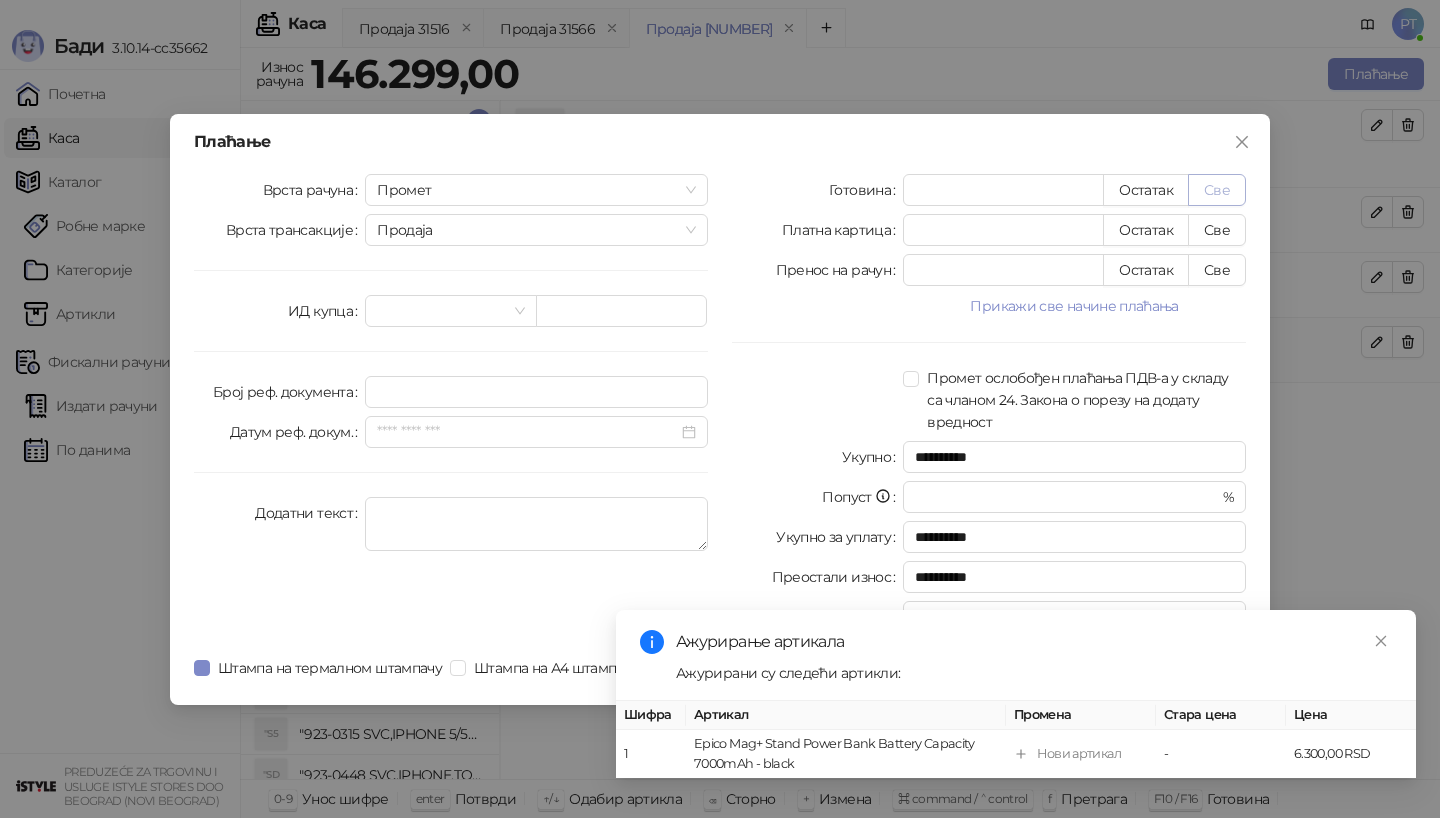 click on "Све" at bounding box center [1217, 190] 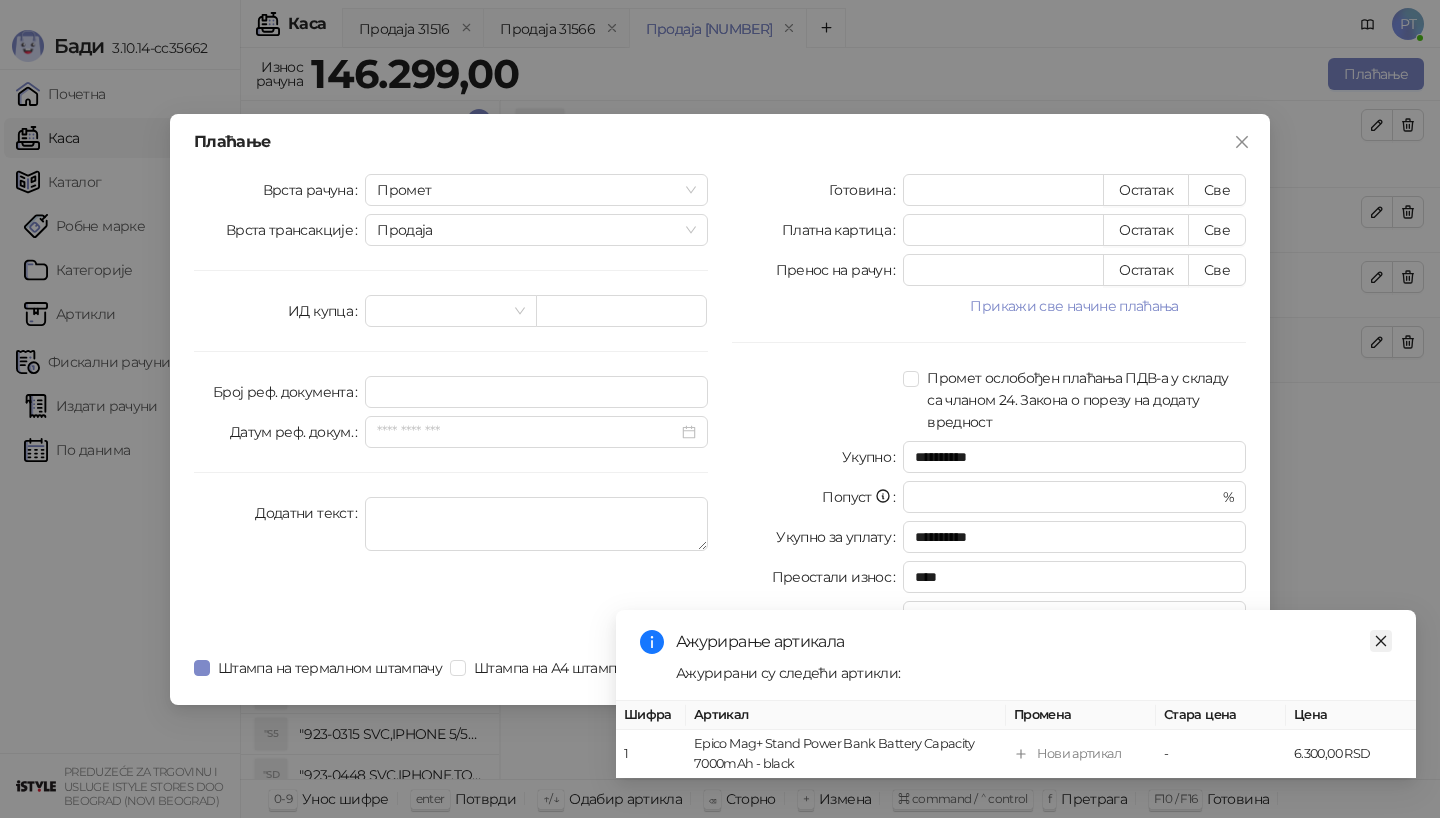 click 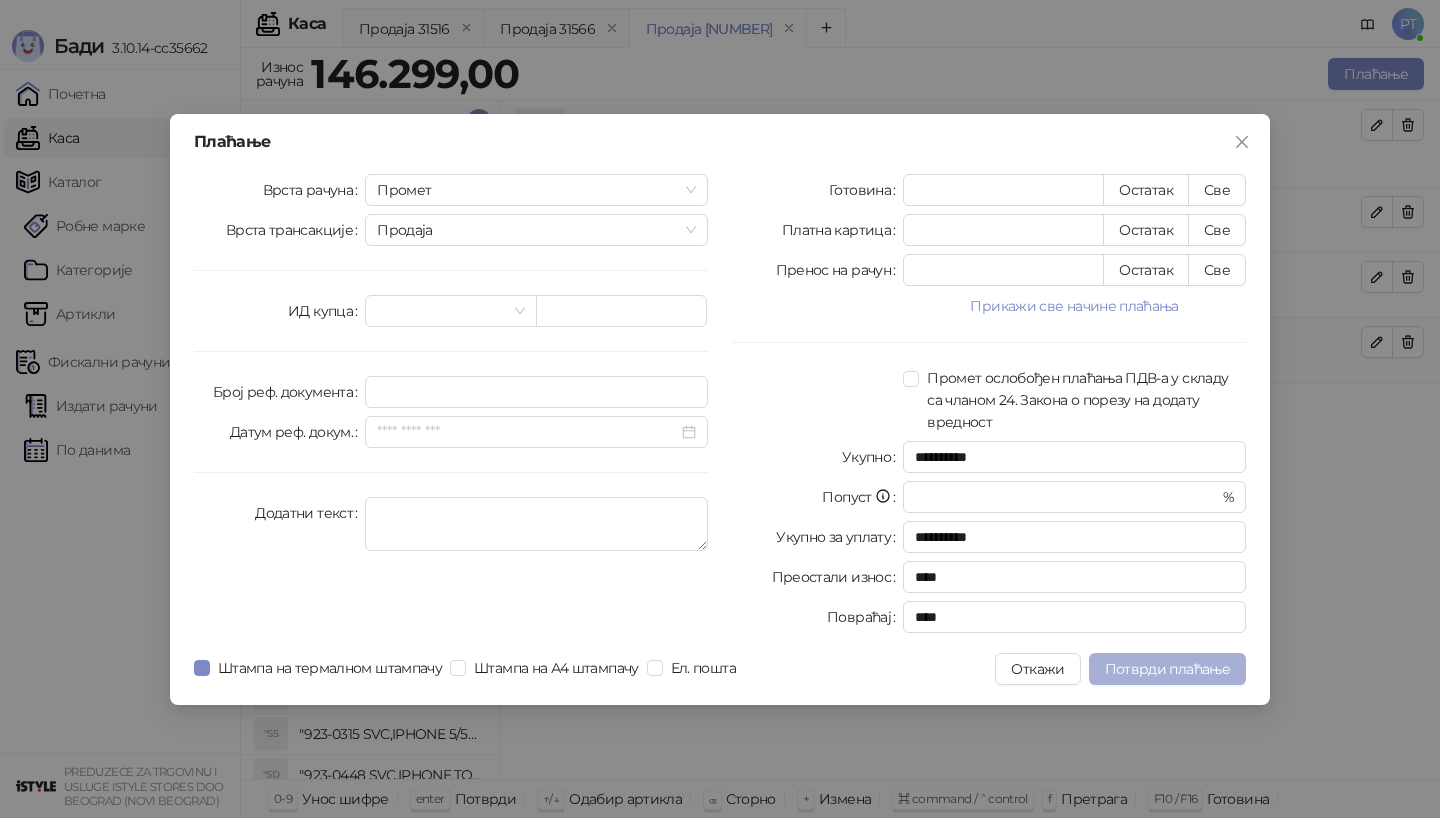 click on "Потврди плаћање" at bounding box center (1167, 669) 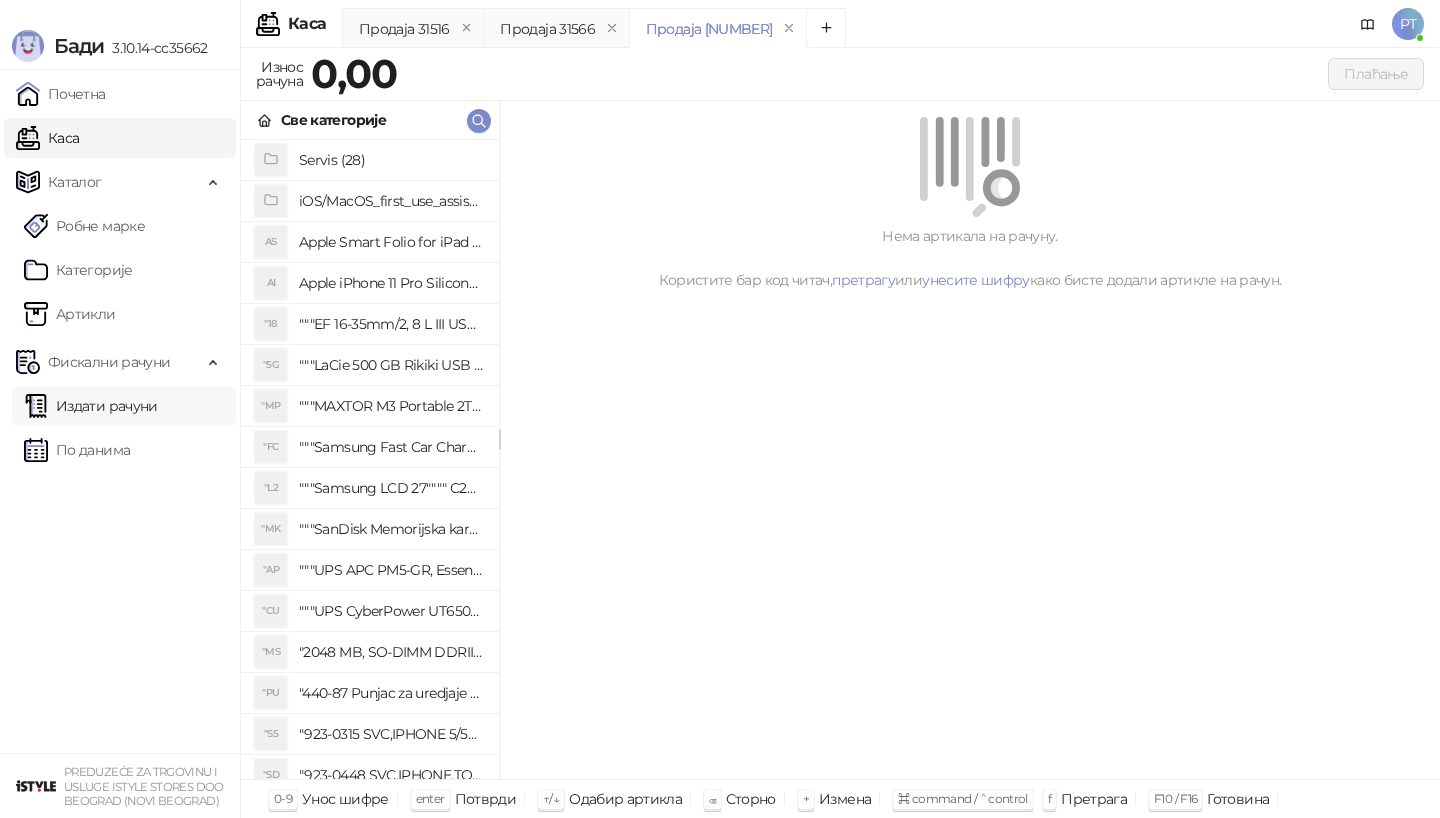 click on "Издати рачуни" at bounding box center (91, 406) 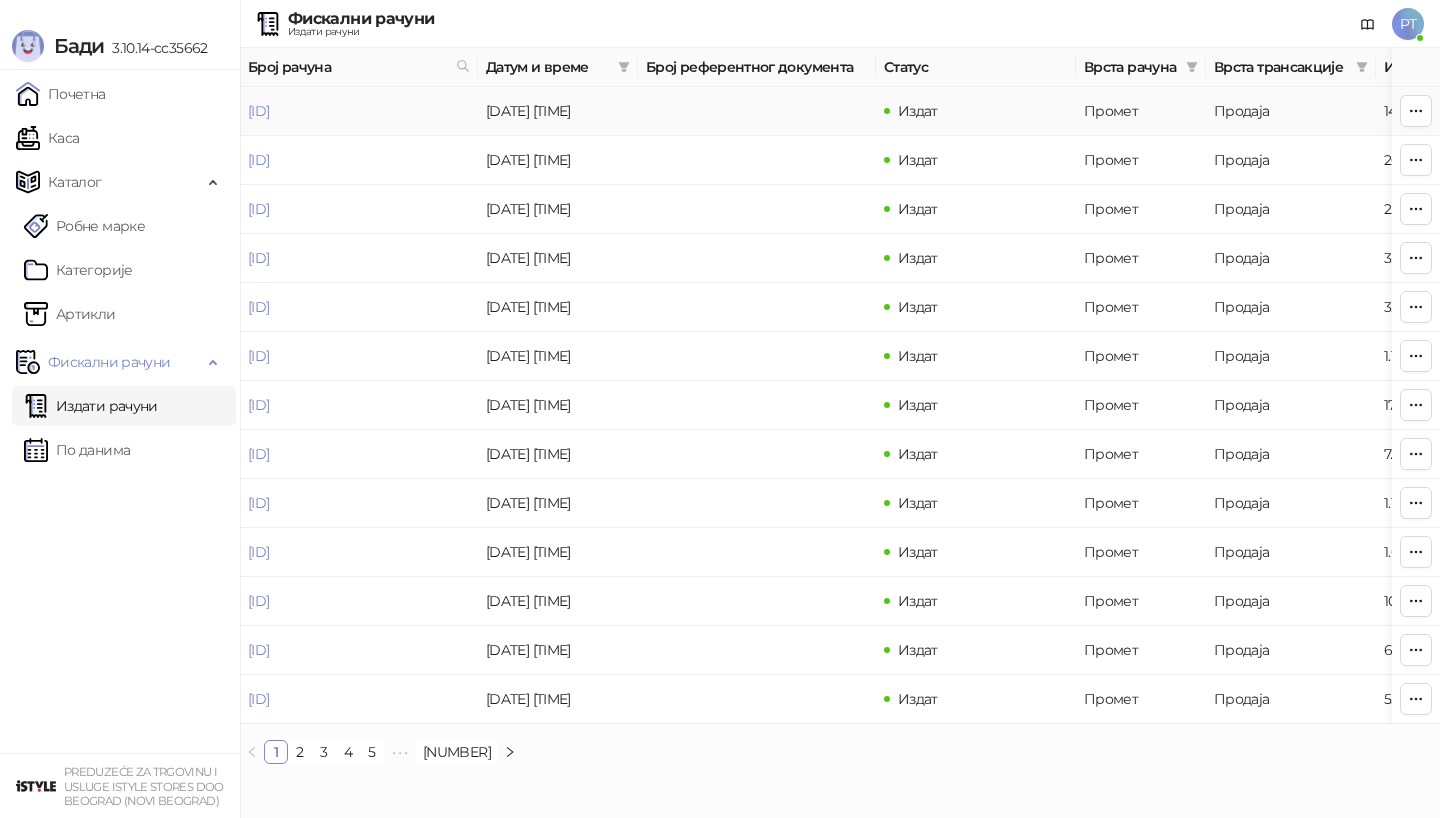 click on "[ID]" at bounding box center (258, 111) 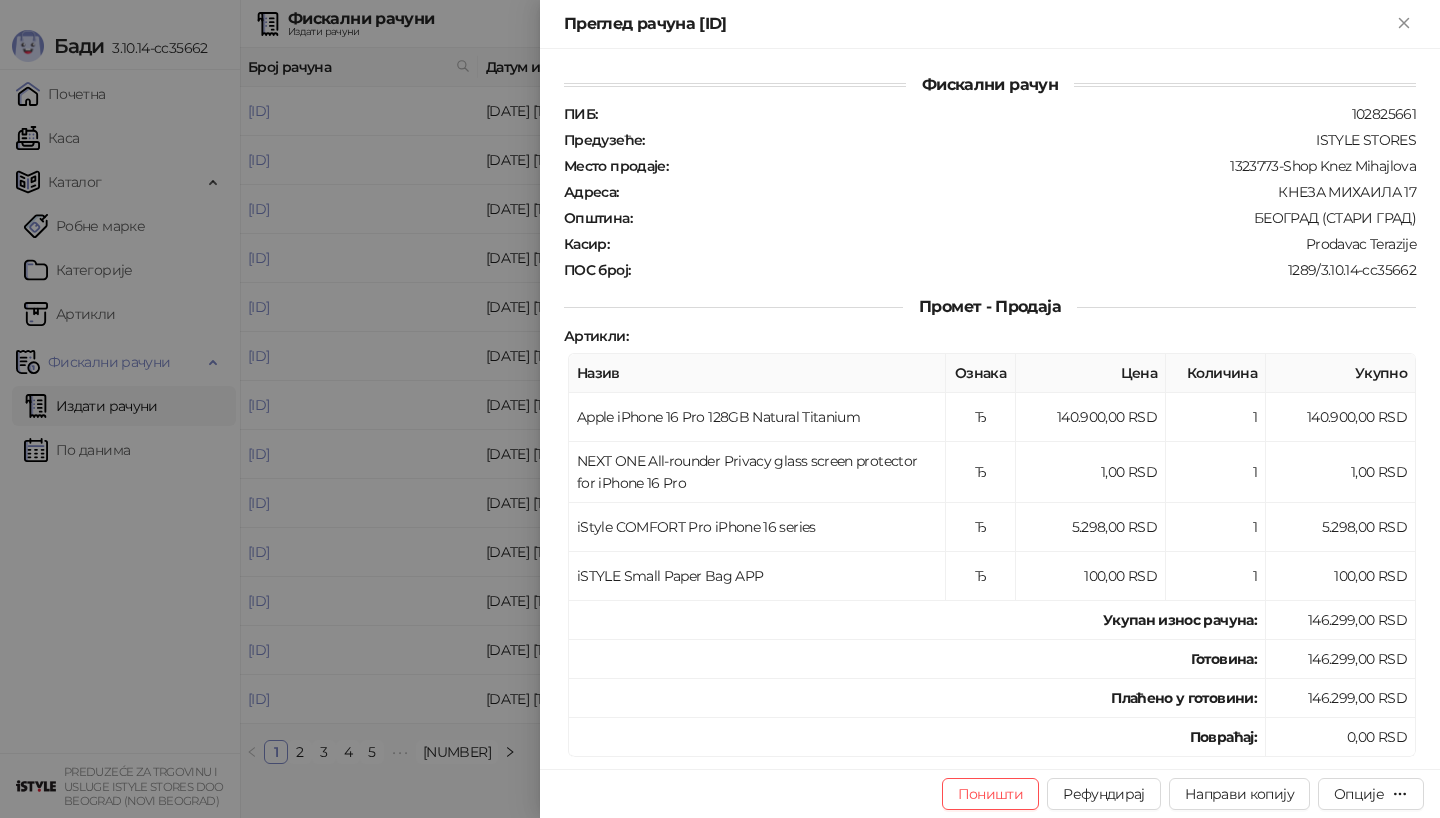 scroll, scrollTop: 540, scrollLeft: 0, axis: vertical 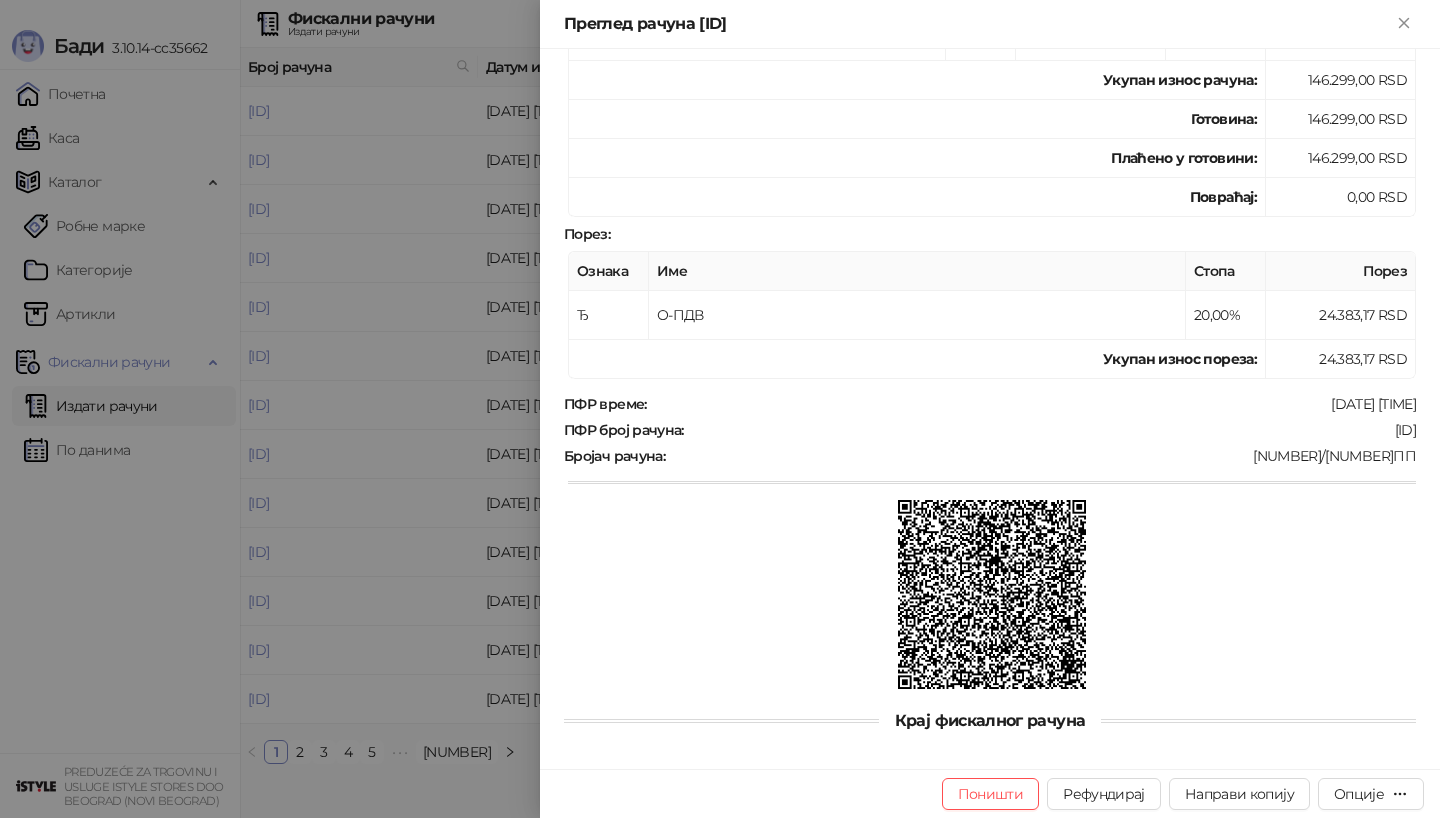 drag, startPoint x: 1221, startPoint y: 416, endPoint x: 1422, endPoint y: 415, distance: 201.00249 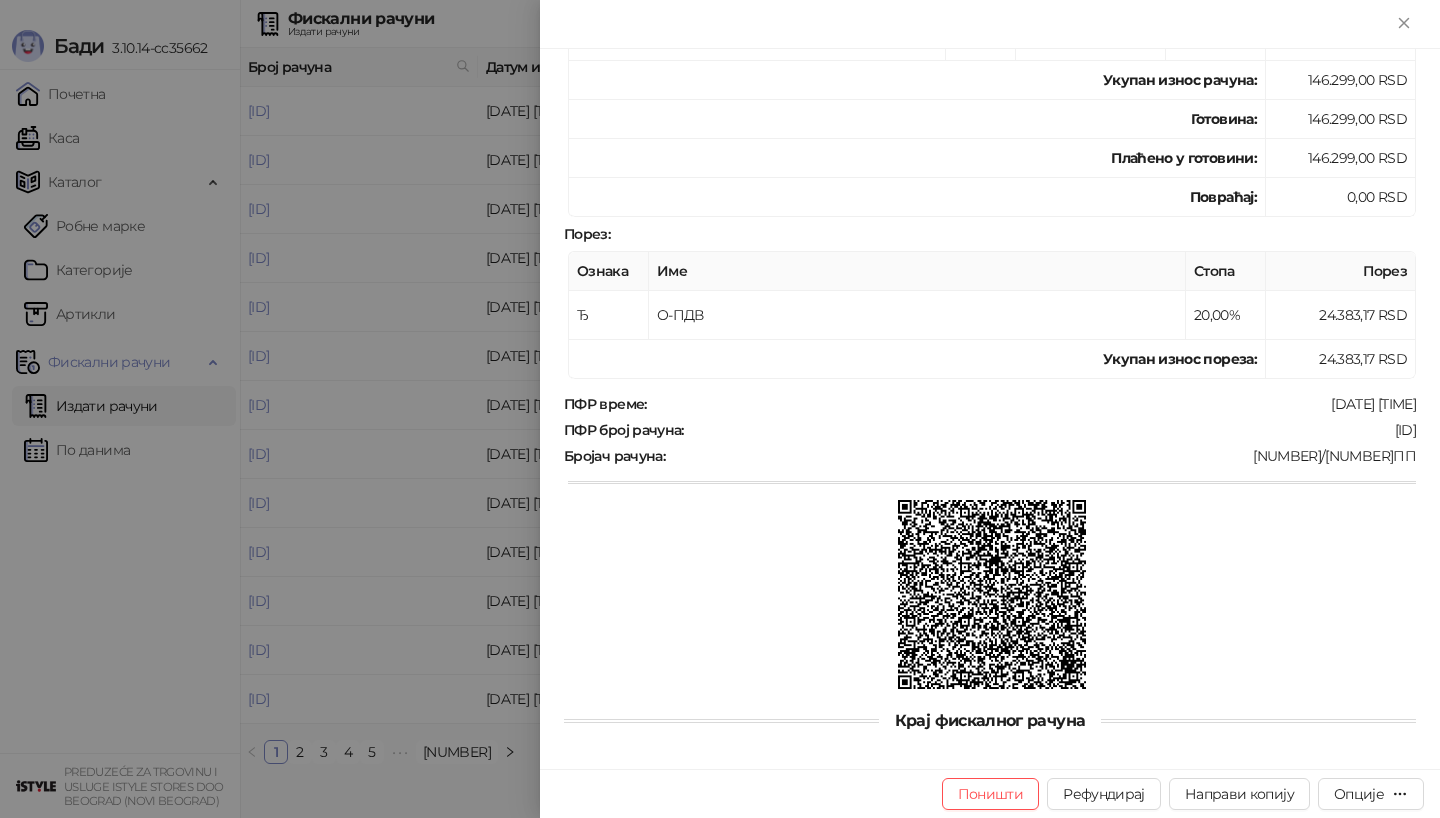 click at bounding box center (720, 409) 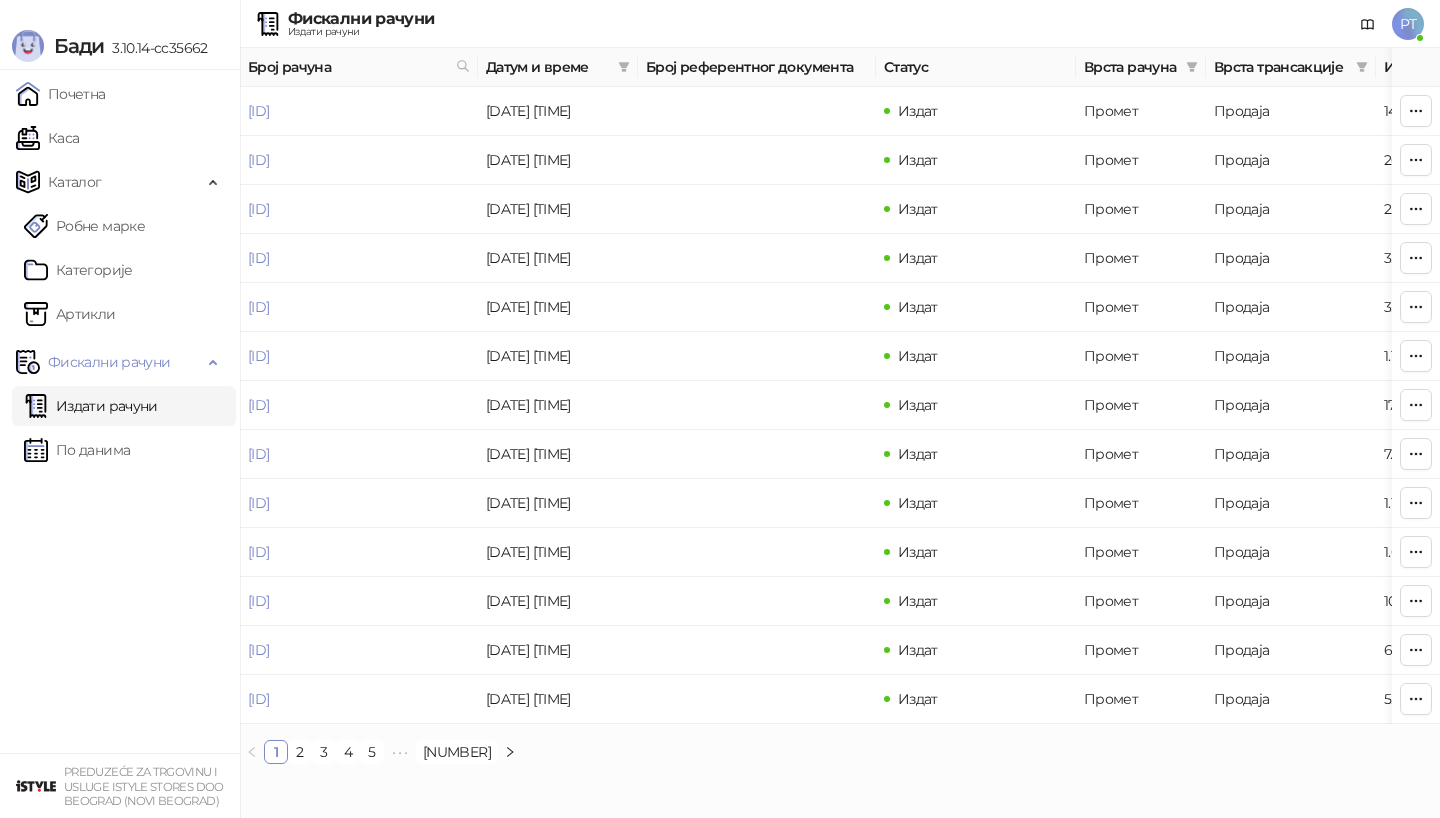 click on "Каса" at bounding box center [47, 138] 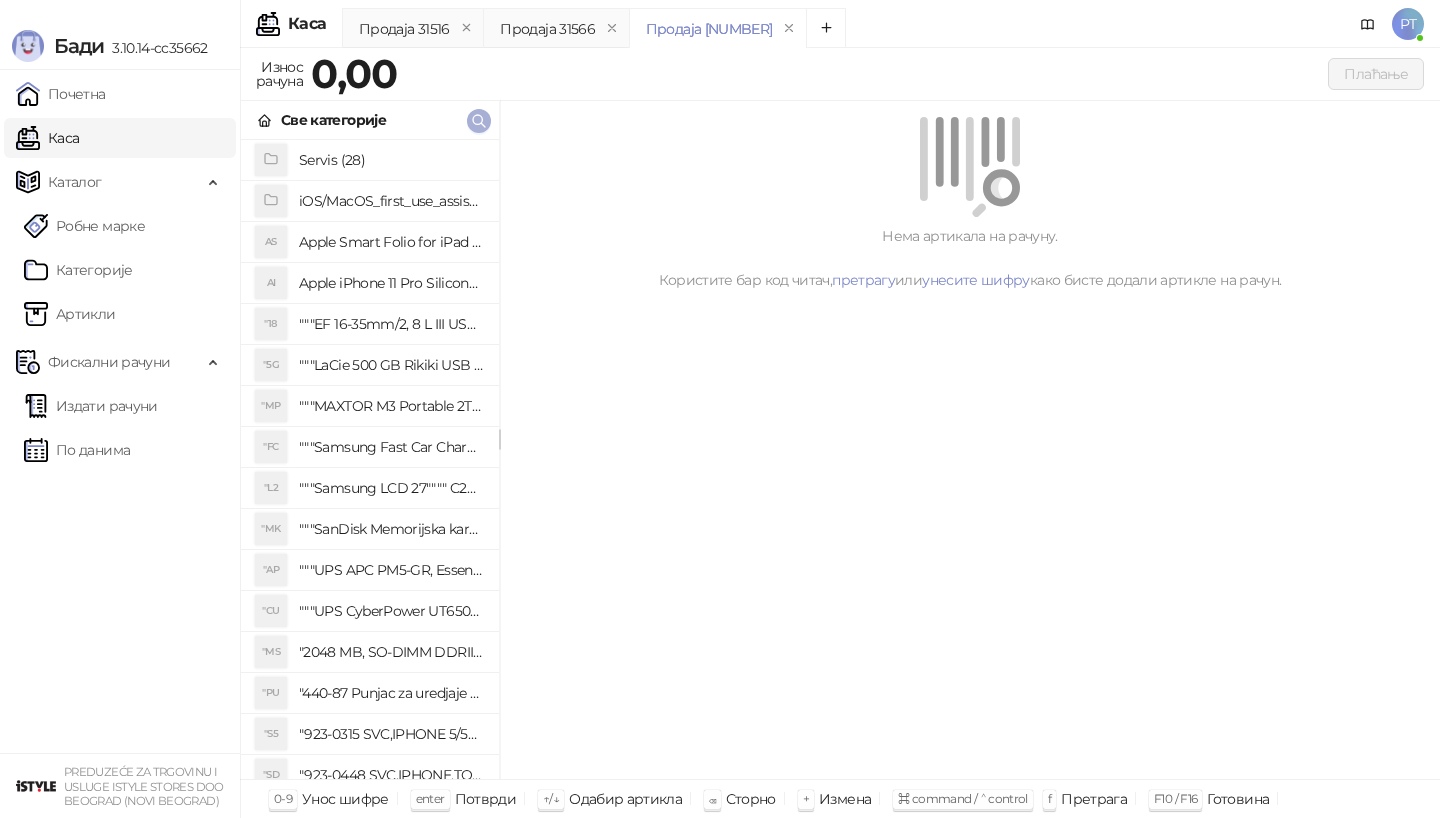 click at bounding box center (479, 120) 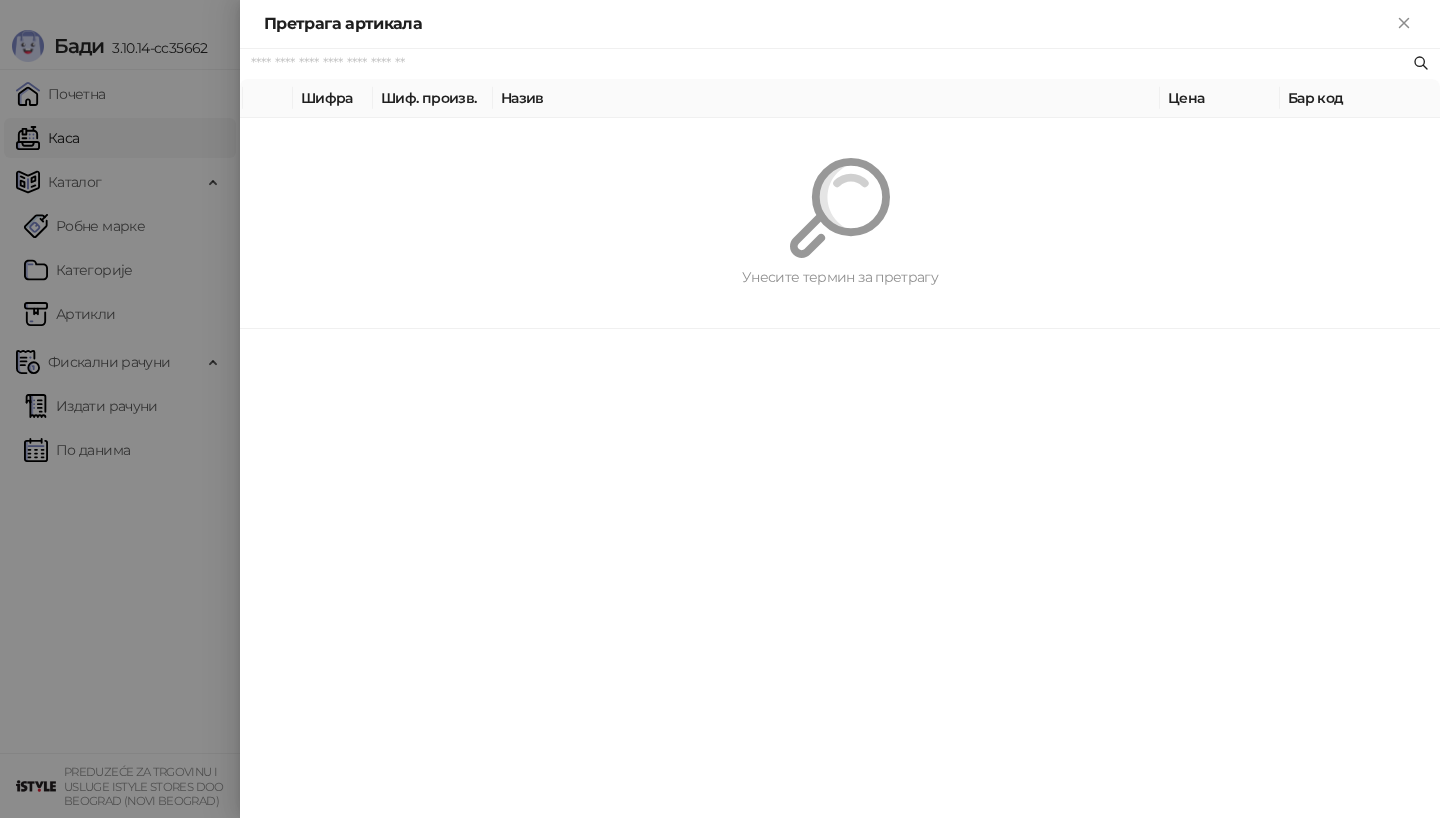 paste on "*********" 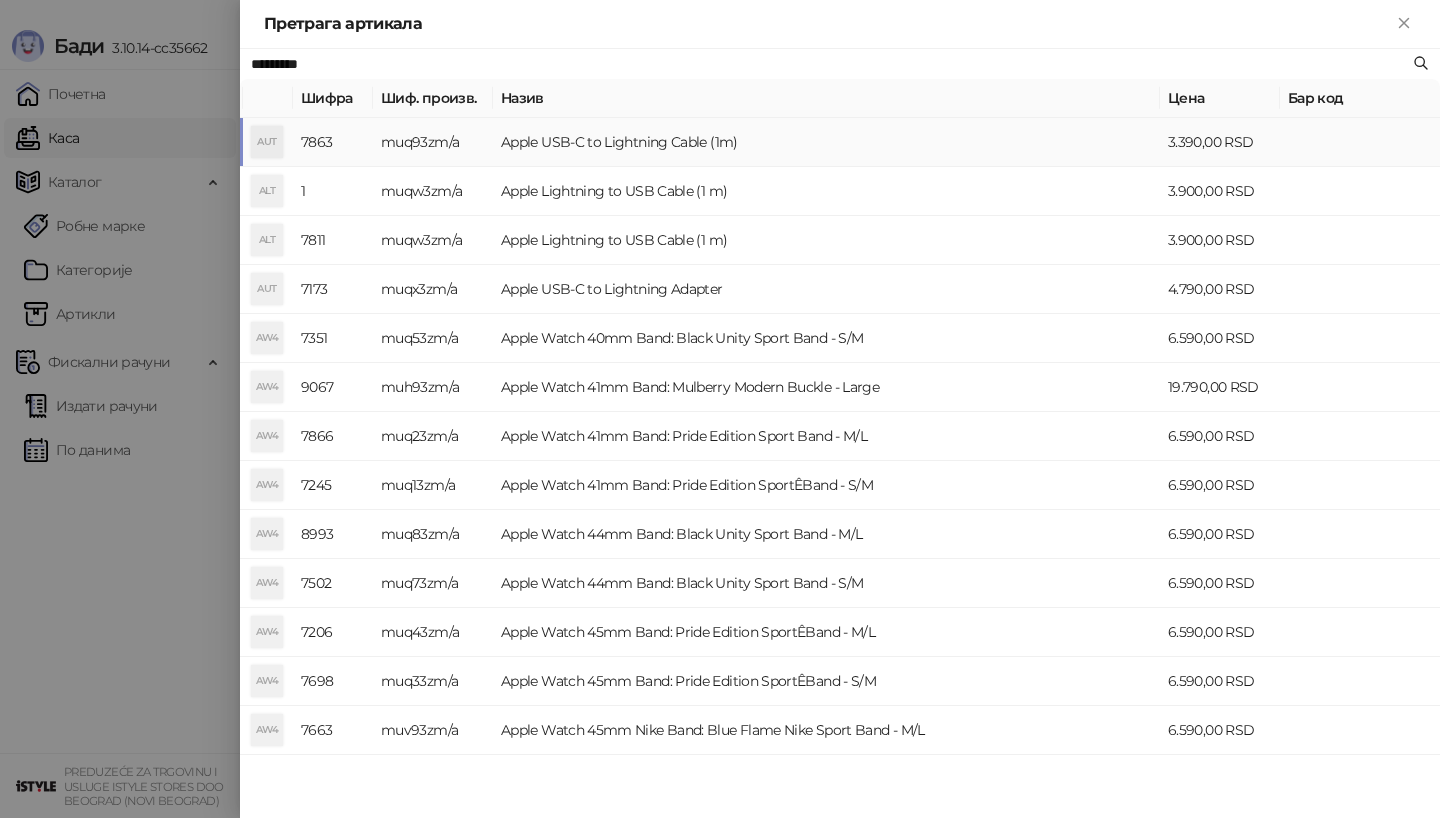click on "AUT" at bounding box center [267, 142] 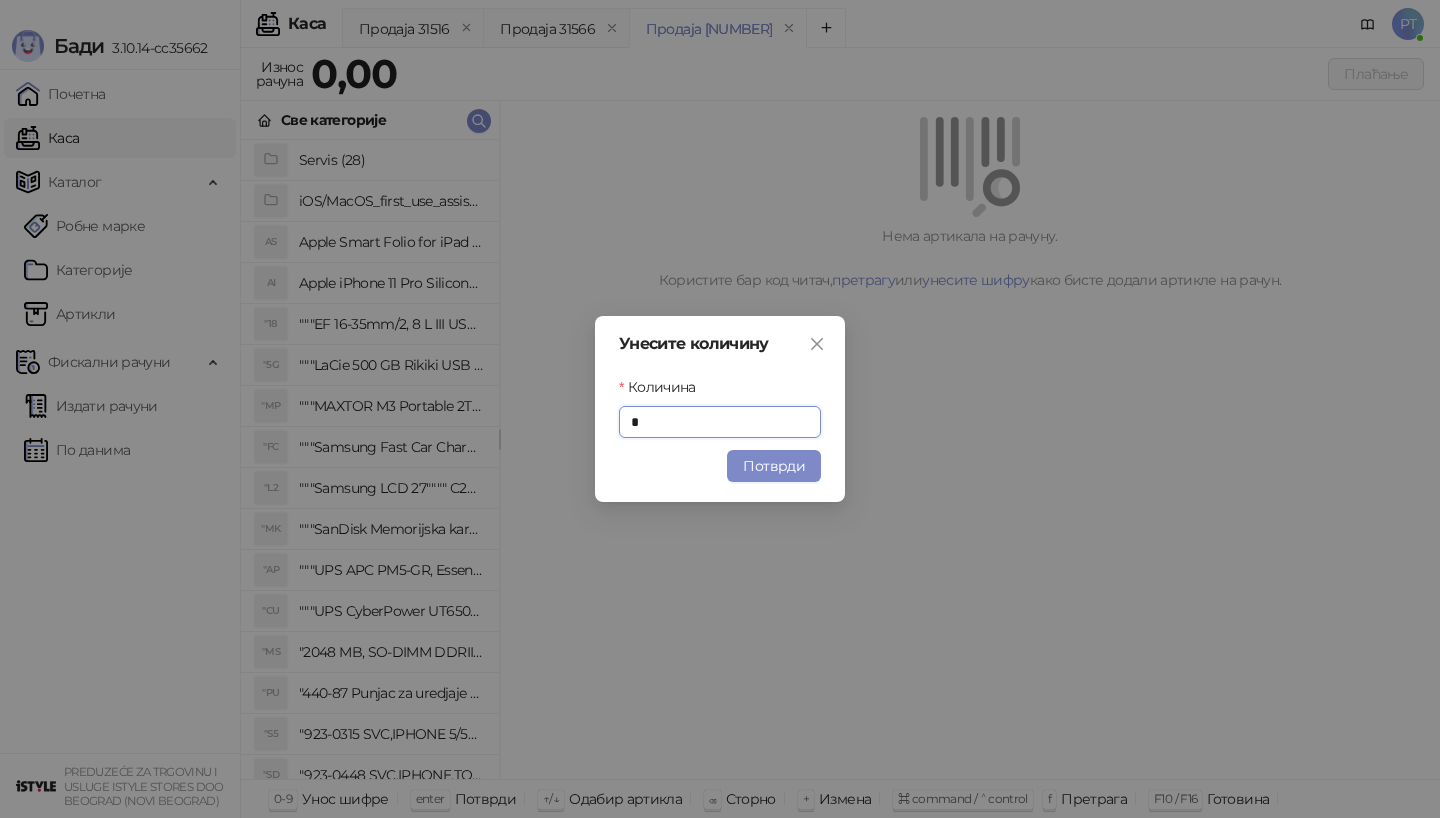 click on "Потврди" at bounding box center [774, 466] 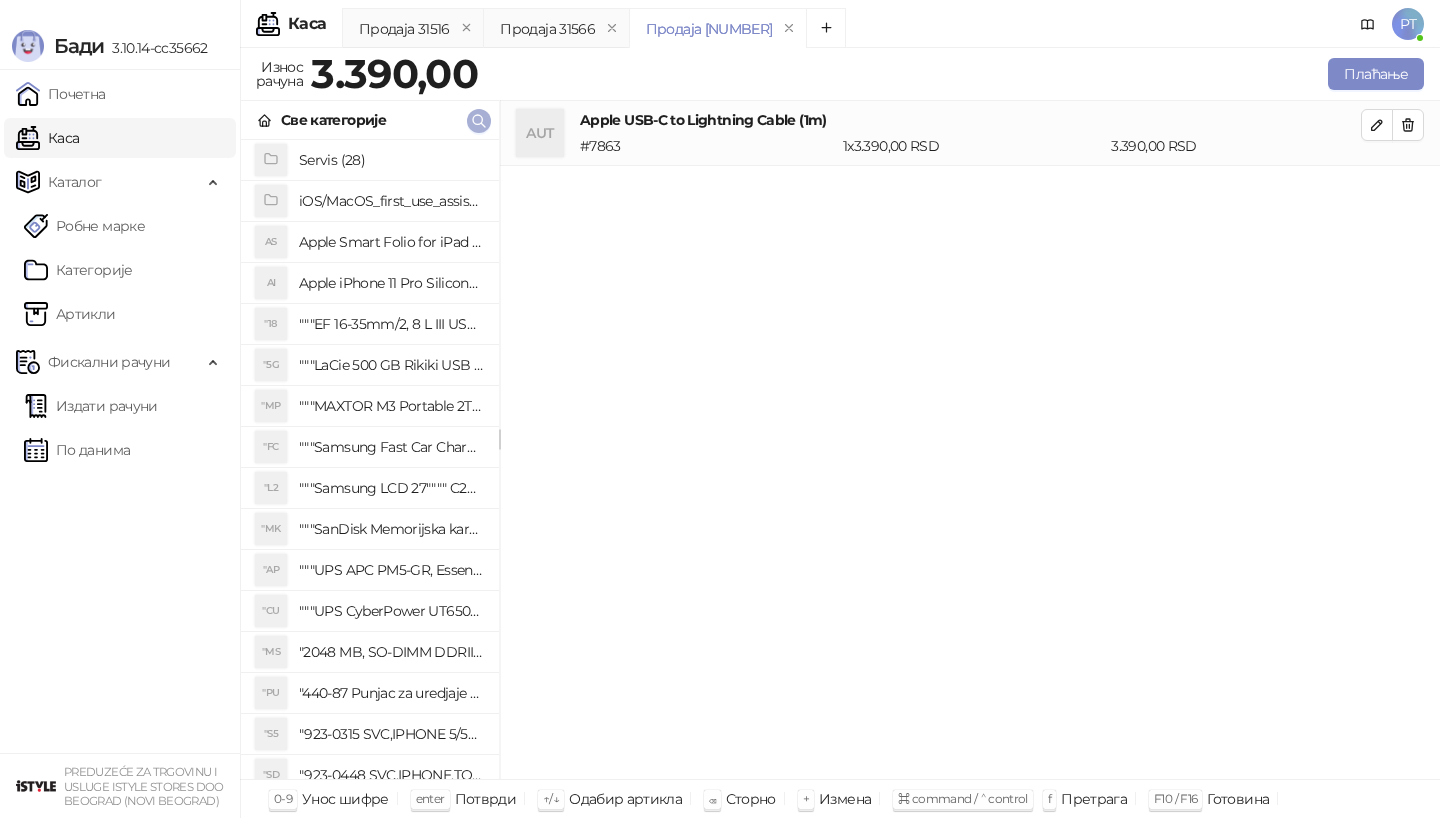 click 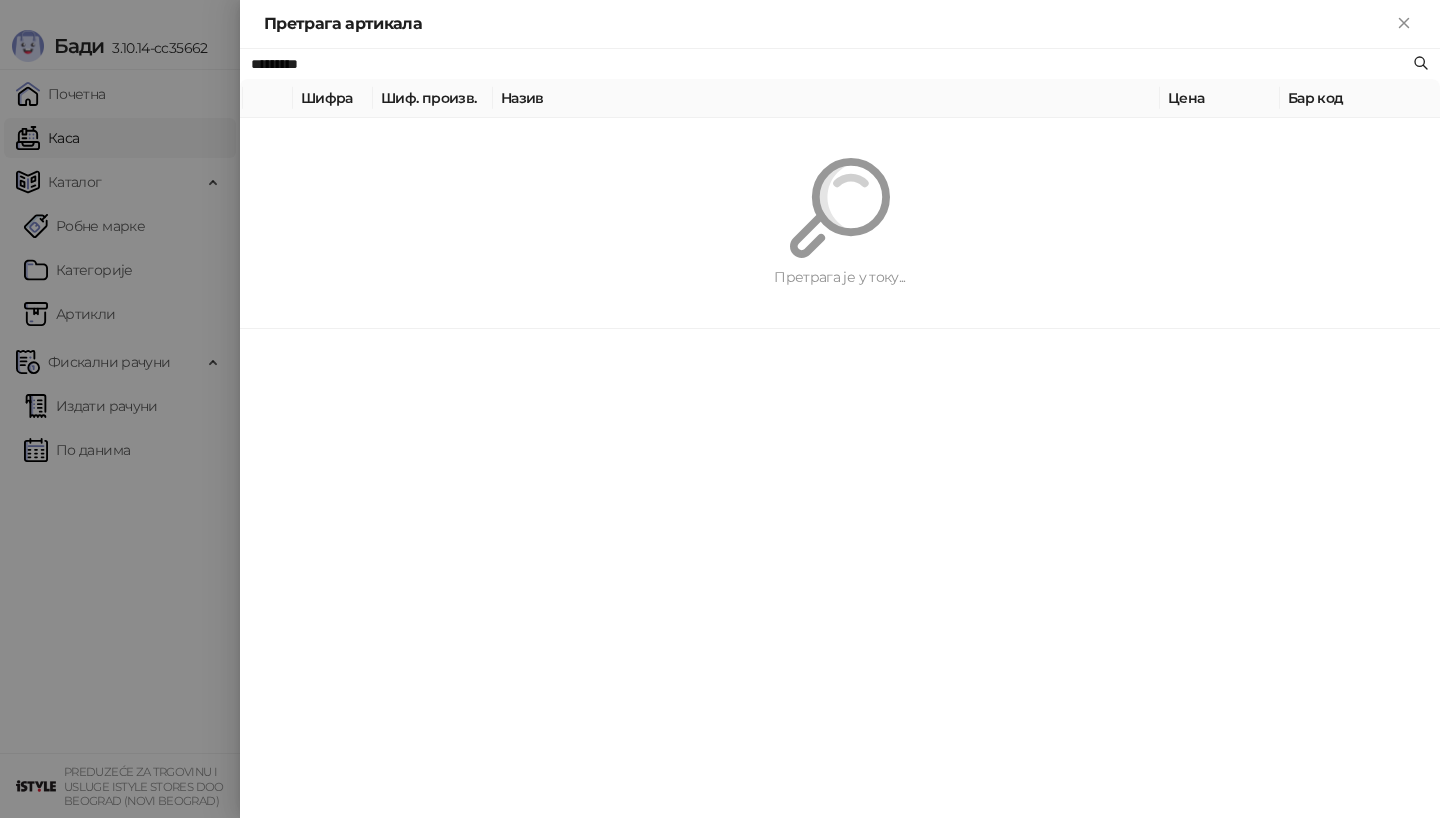 paste 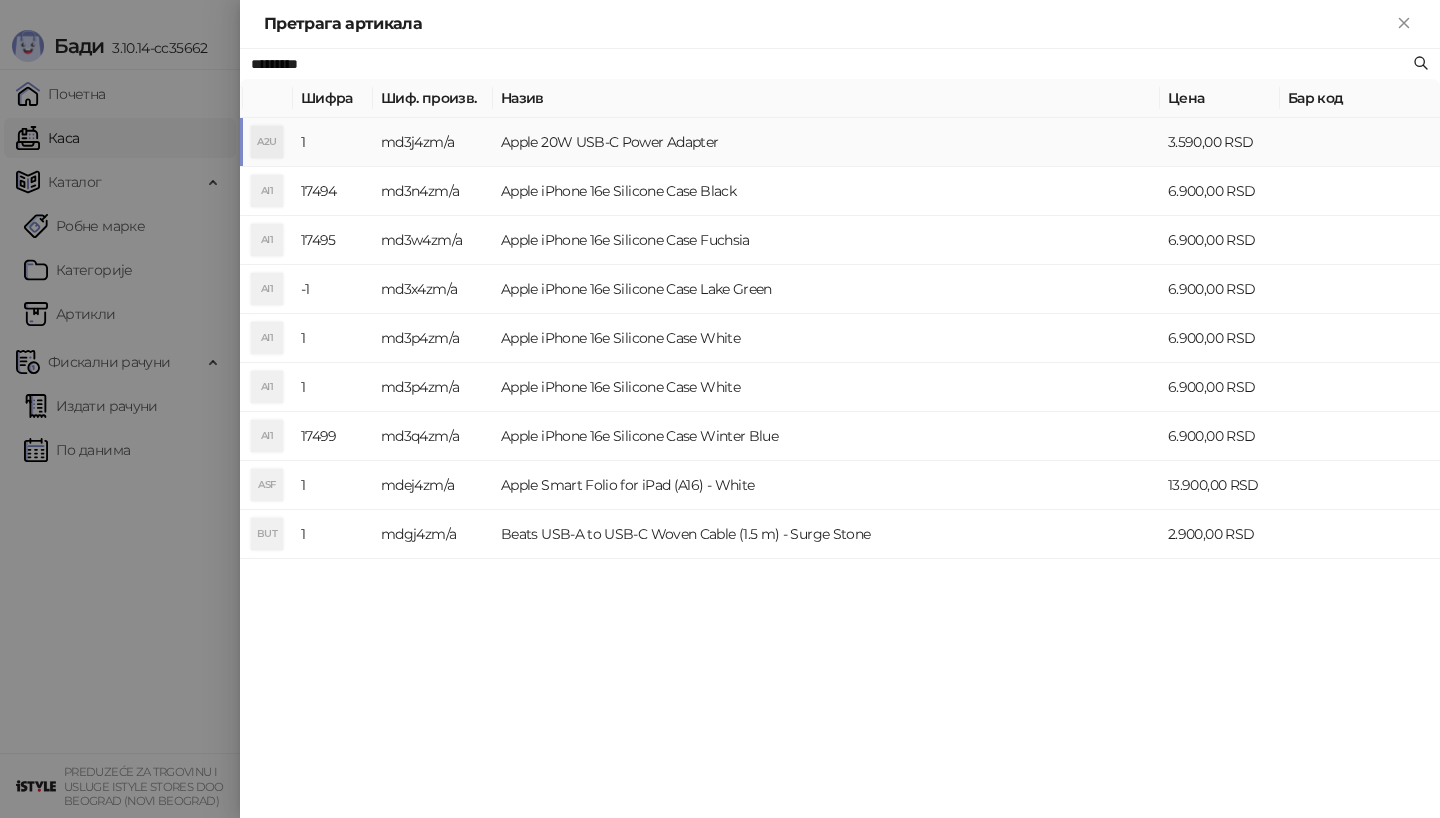 click on "A2U" at bounding box center [267, 142] 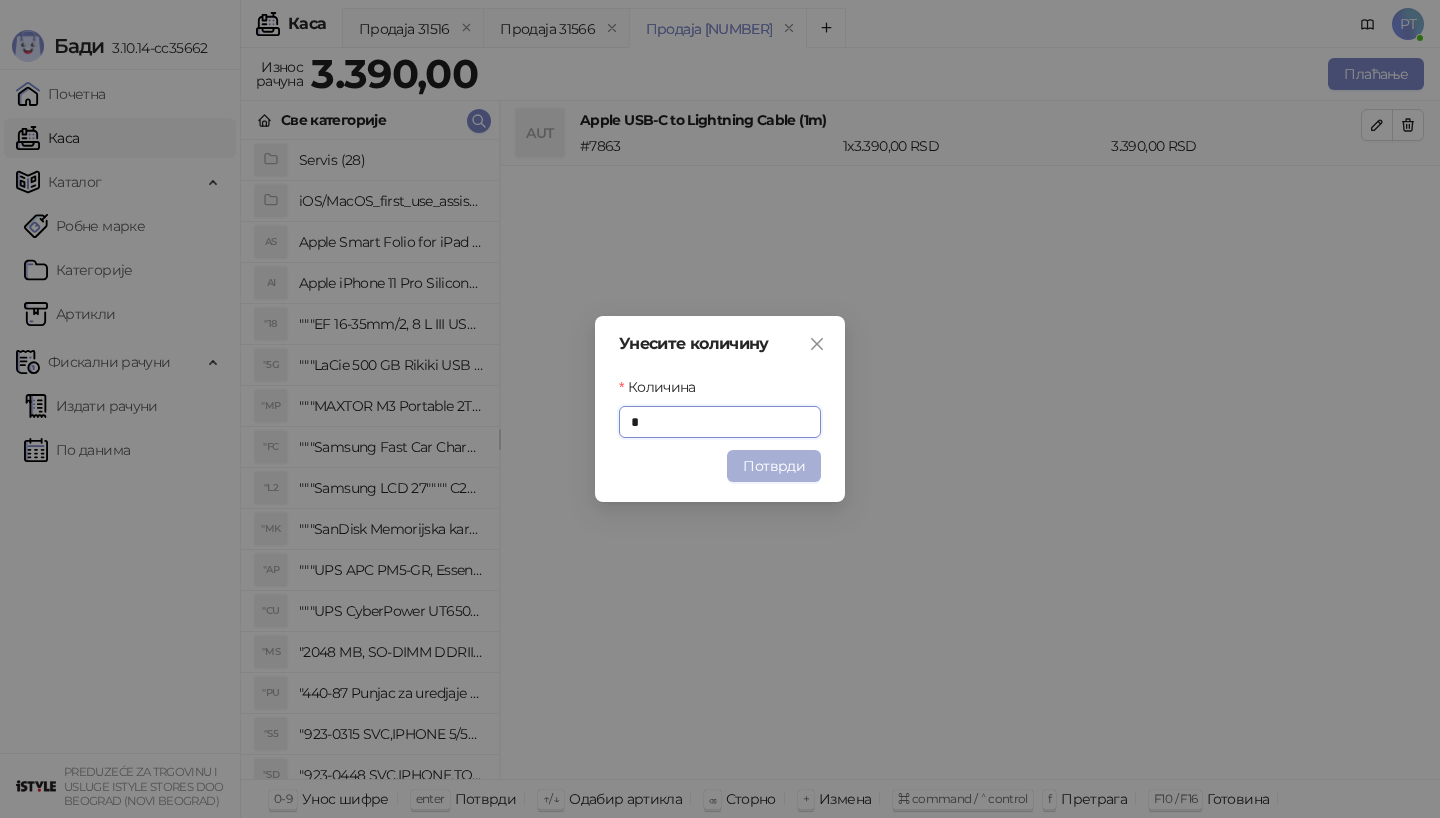 click on "Потврди" at bounding box center [774, 466] 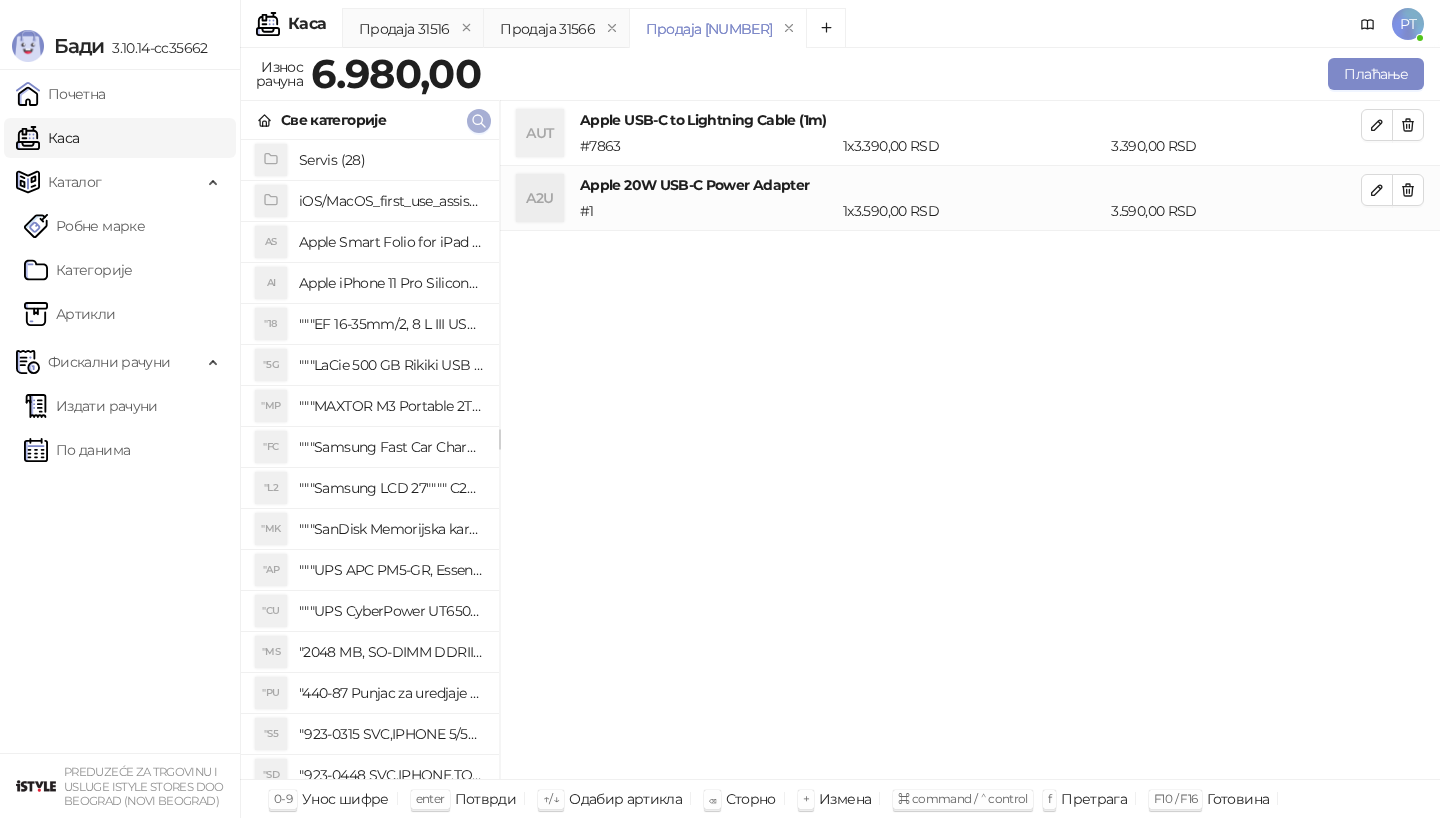 click 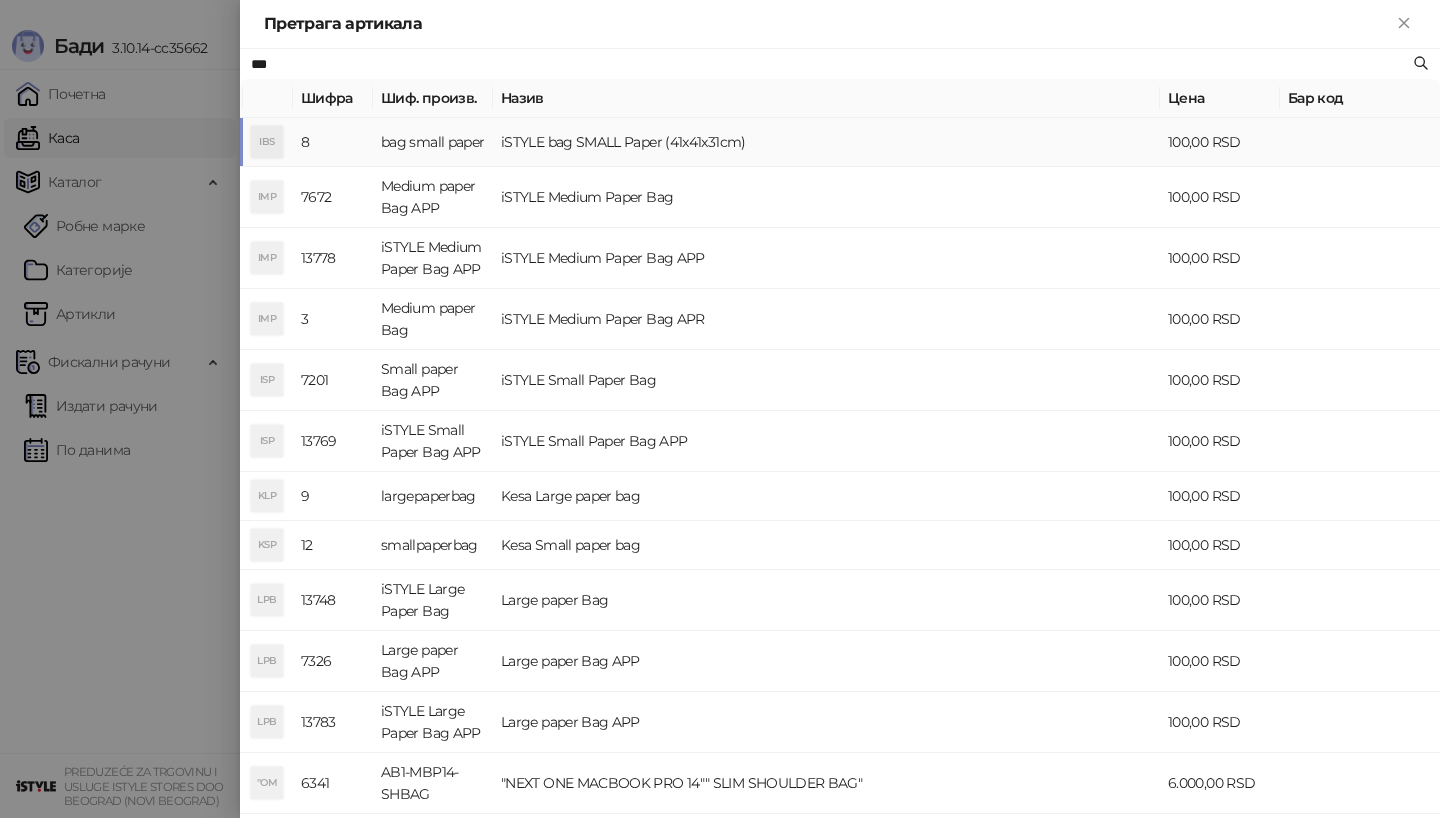 type on "***" 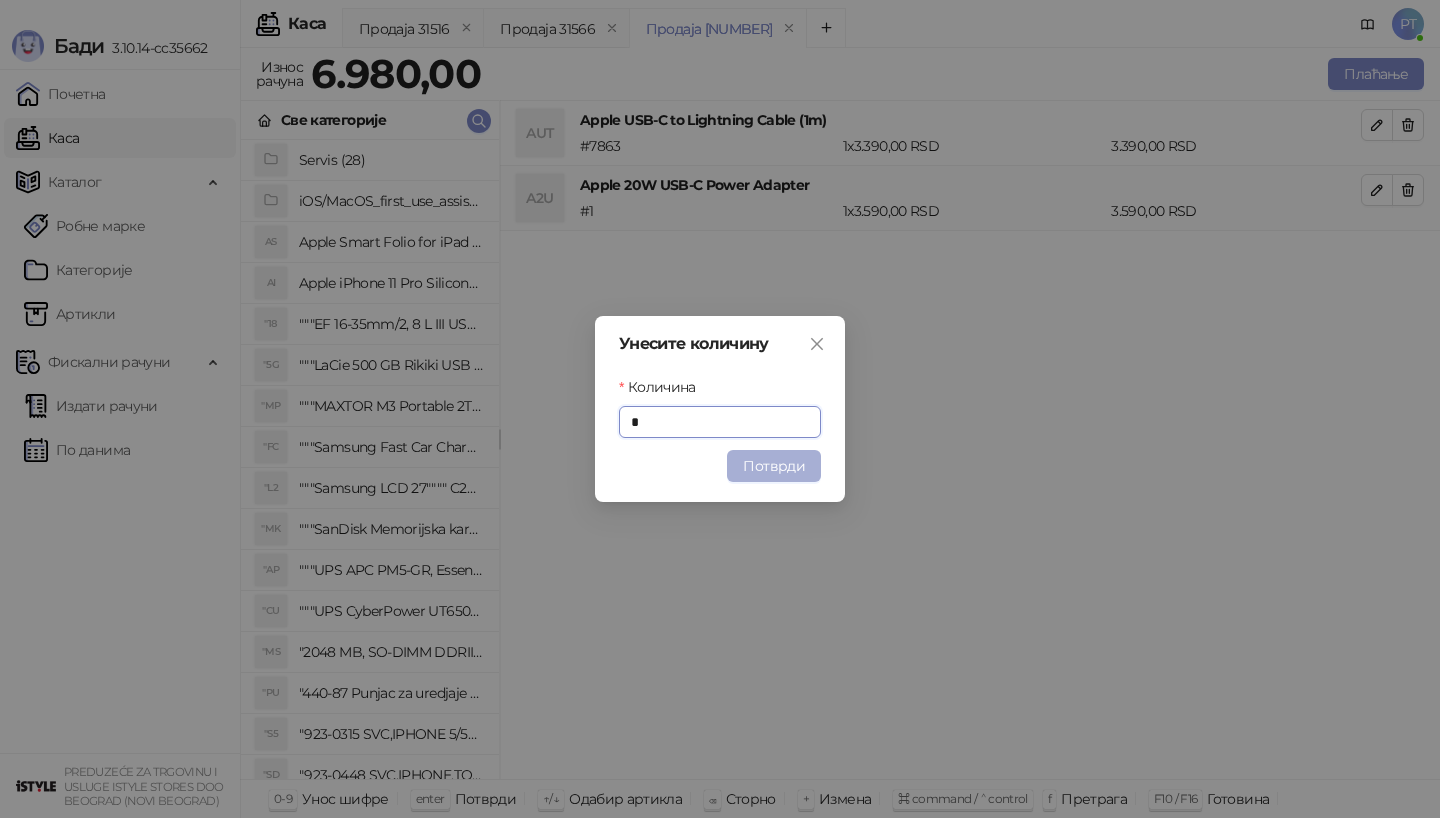 click on "Потврди" at bounding box center [774, 466] 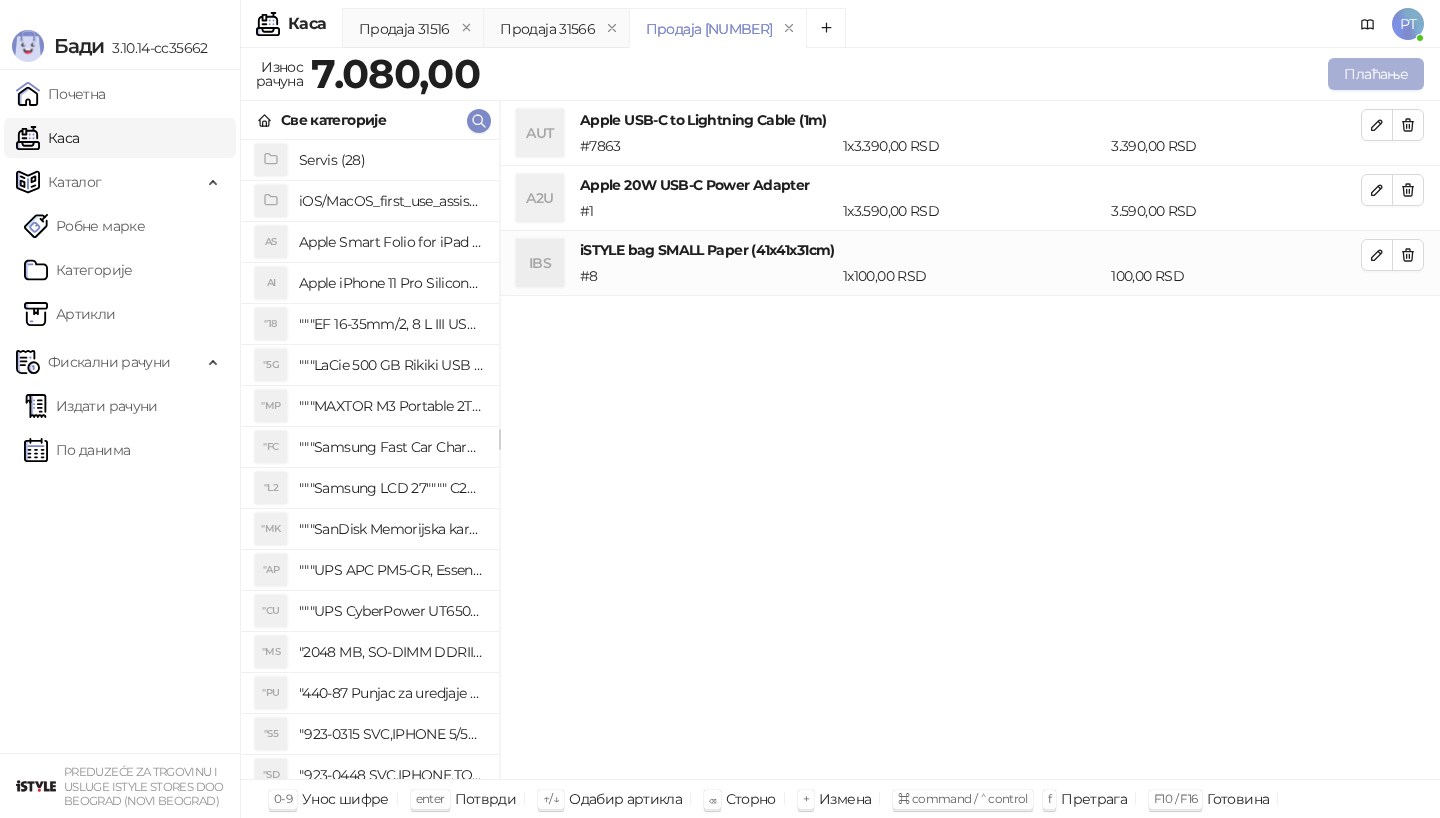 click on "Плаћање" at bounding box center [1376, 74] 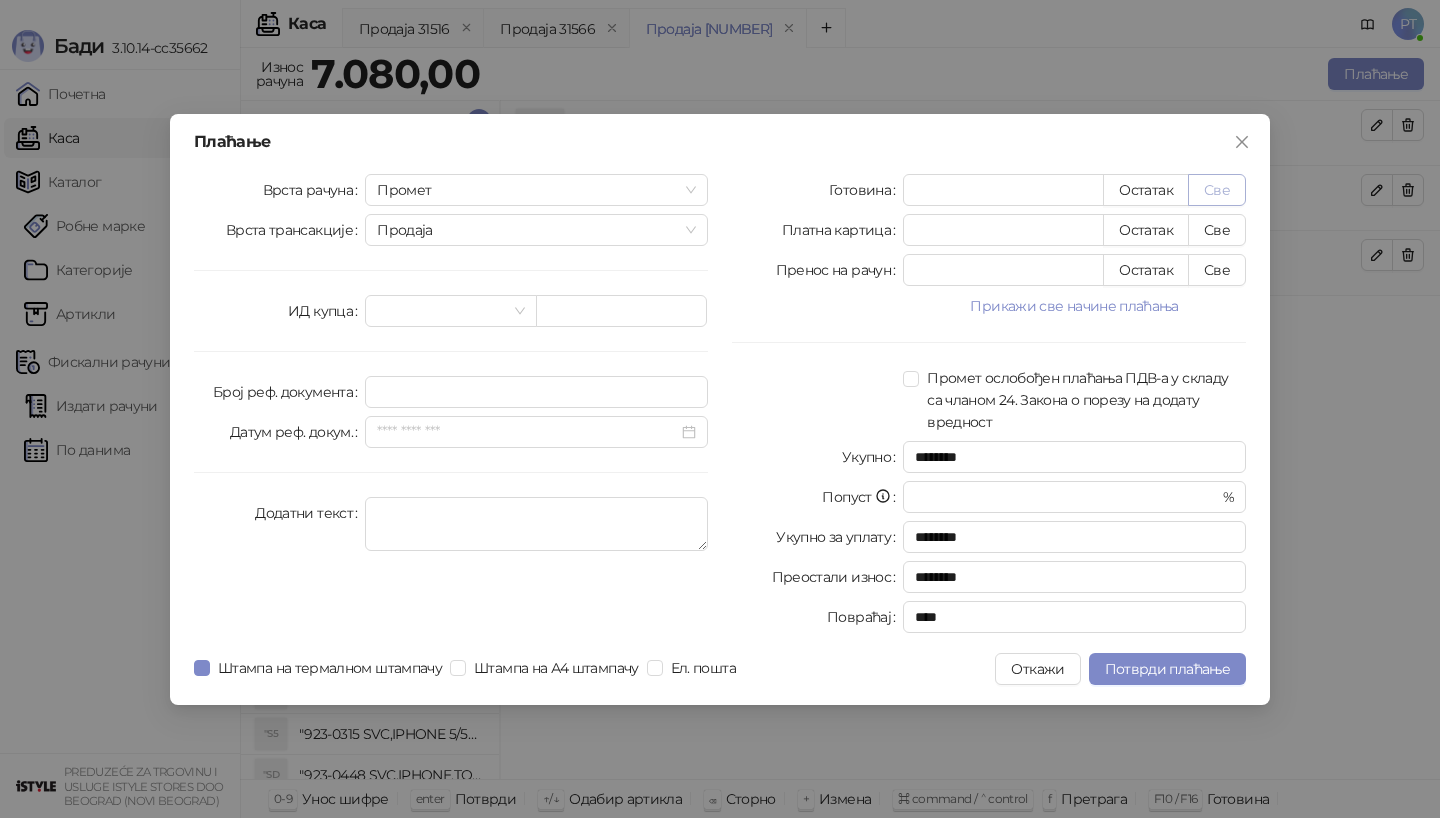 click on "Све" at bounding box center (1217, 190) 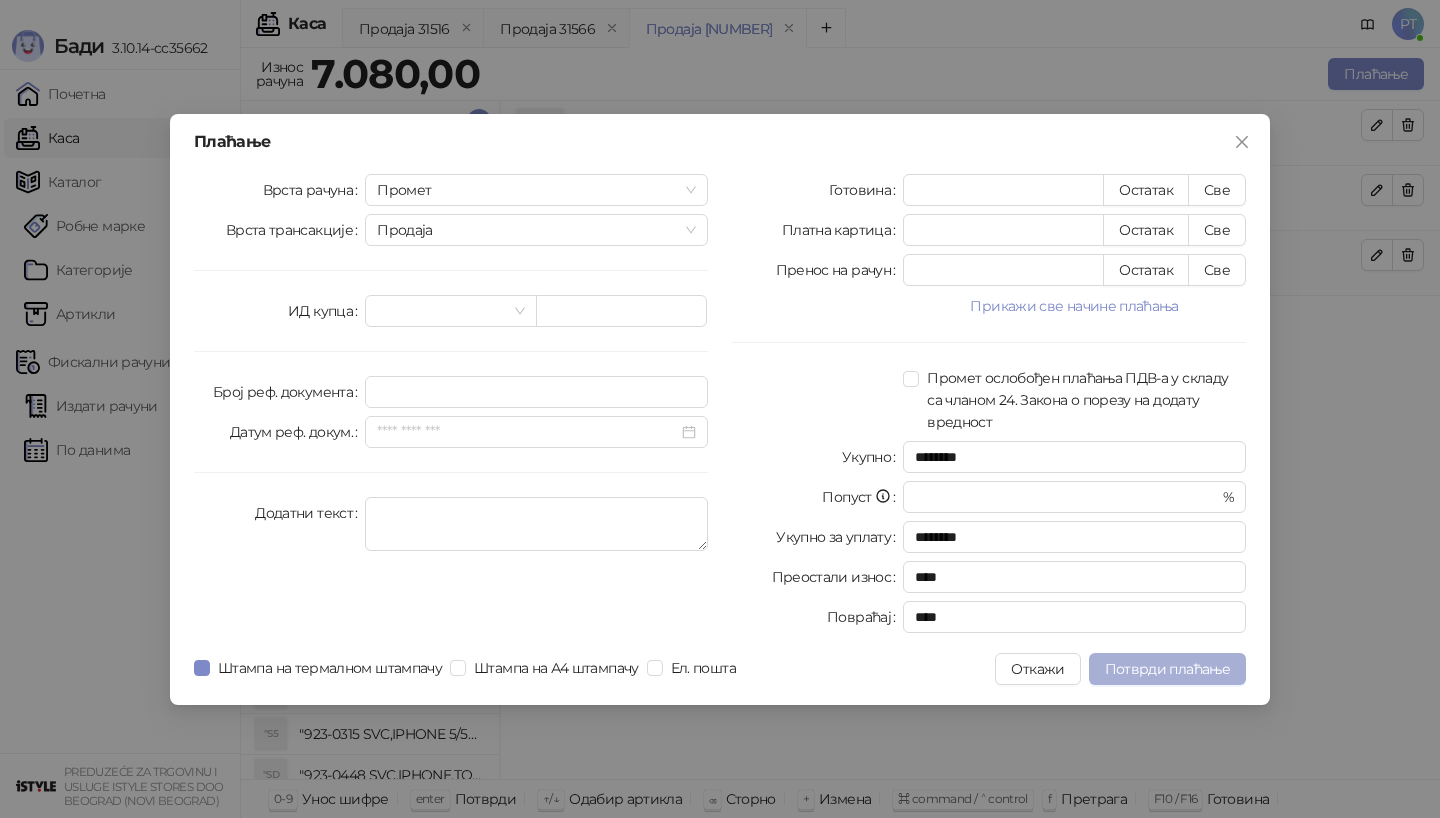 click on "Потврди плаћање" at bounding box center [1167, 669] 